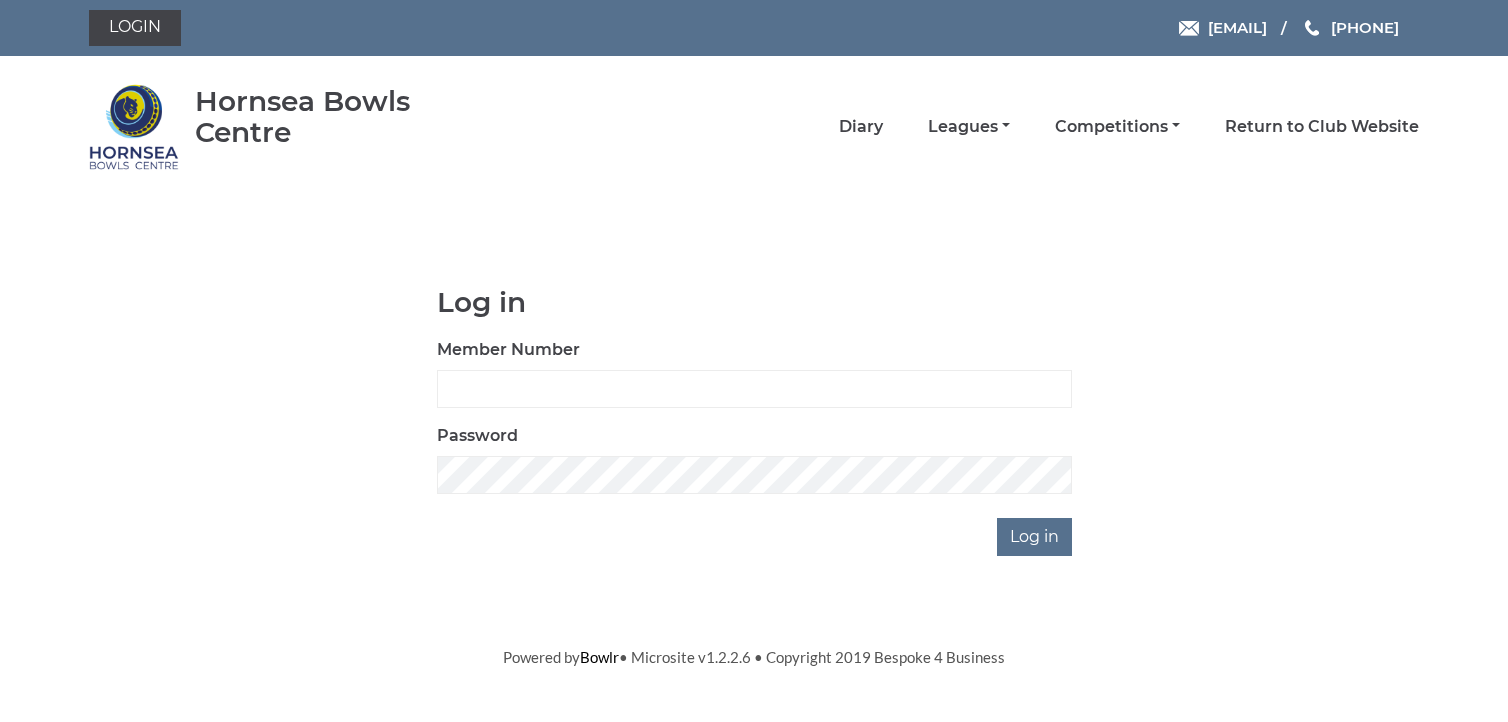 scroll, scrollTop: 0, scrollLeft: 0, axis: both 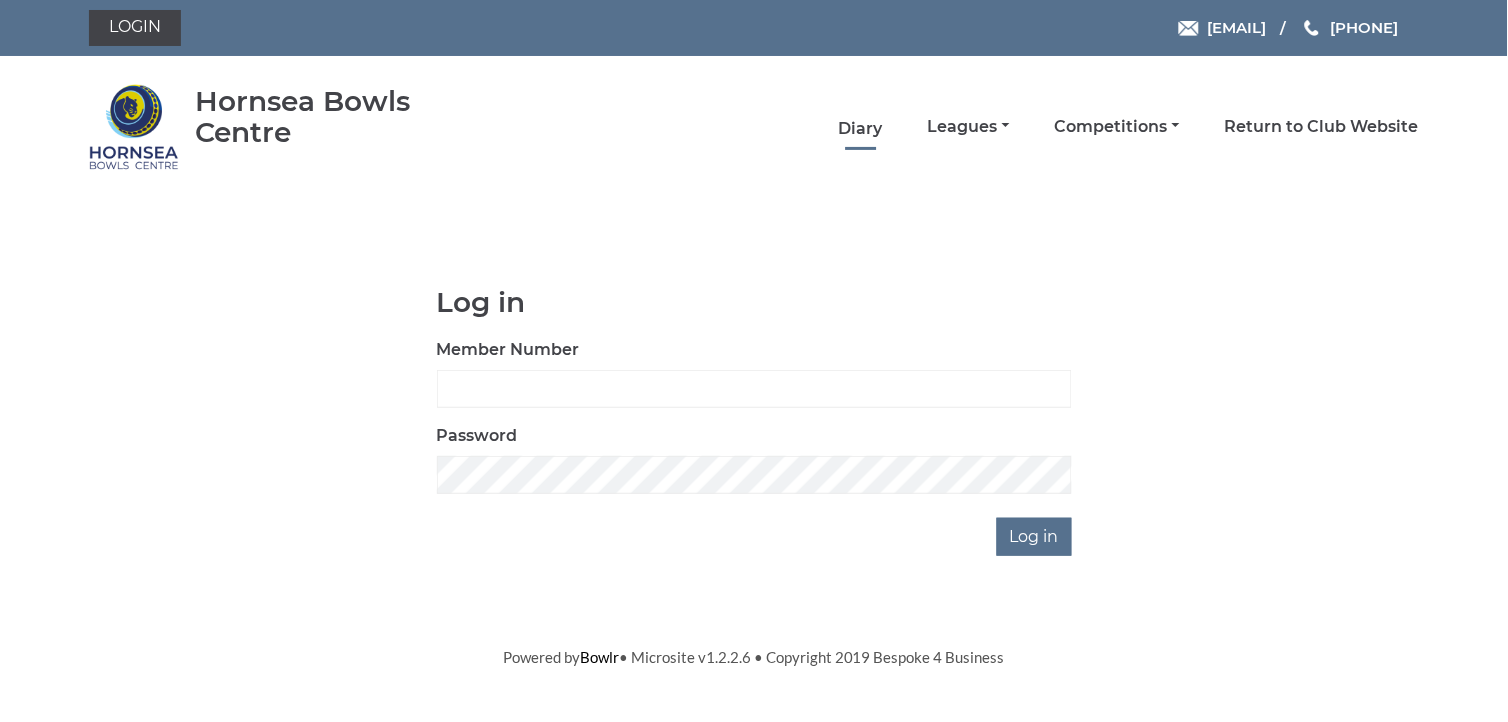 click on "Diary" at bounding box center (861, 129) 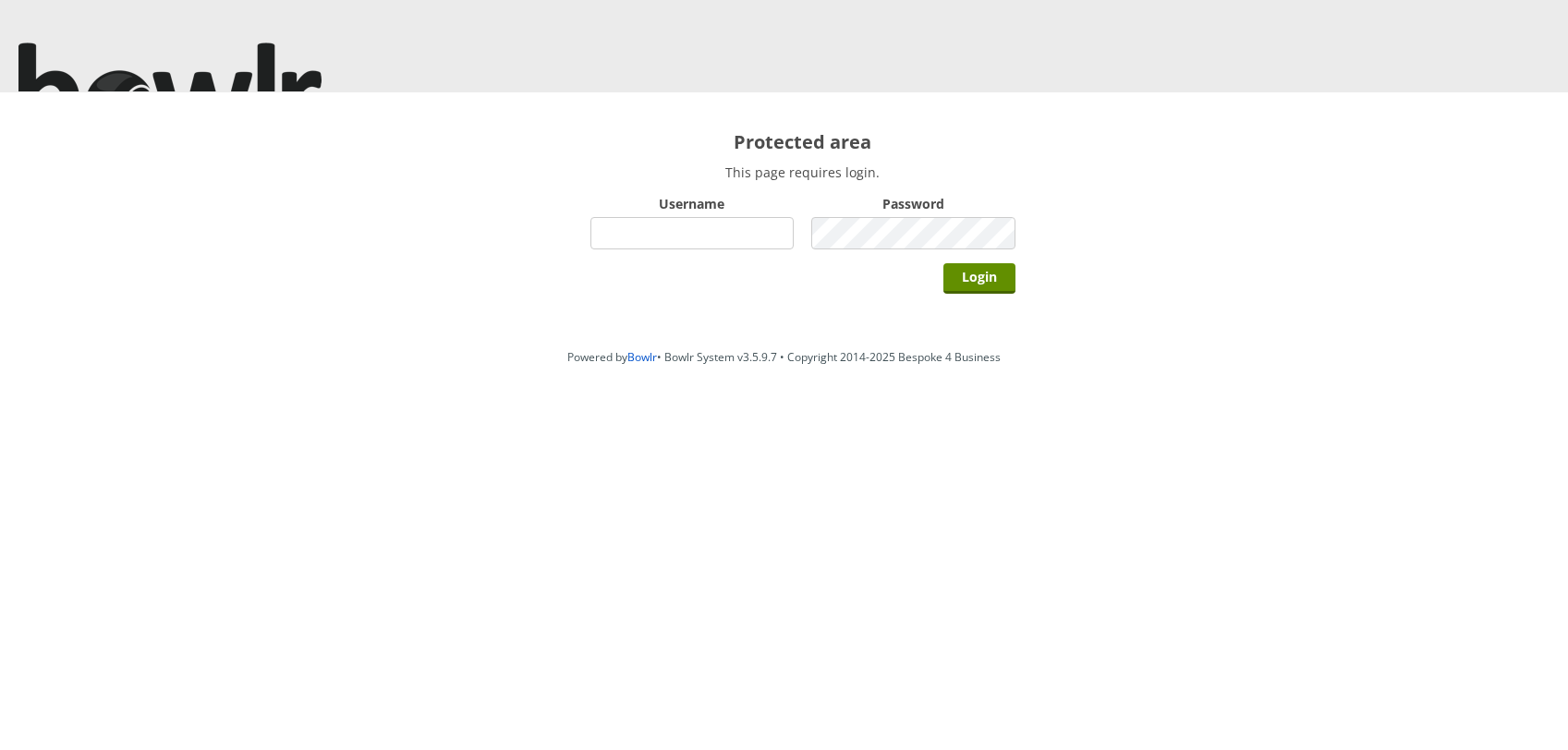 scroll, scrollTop: 0, scrollLeft: 0, axis: both 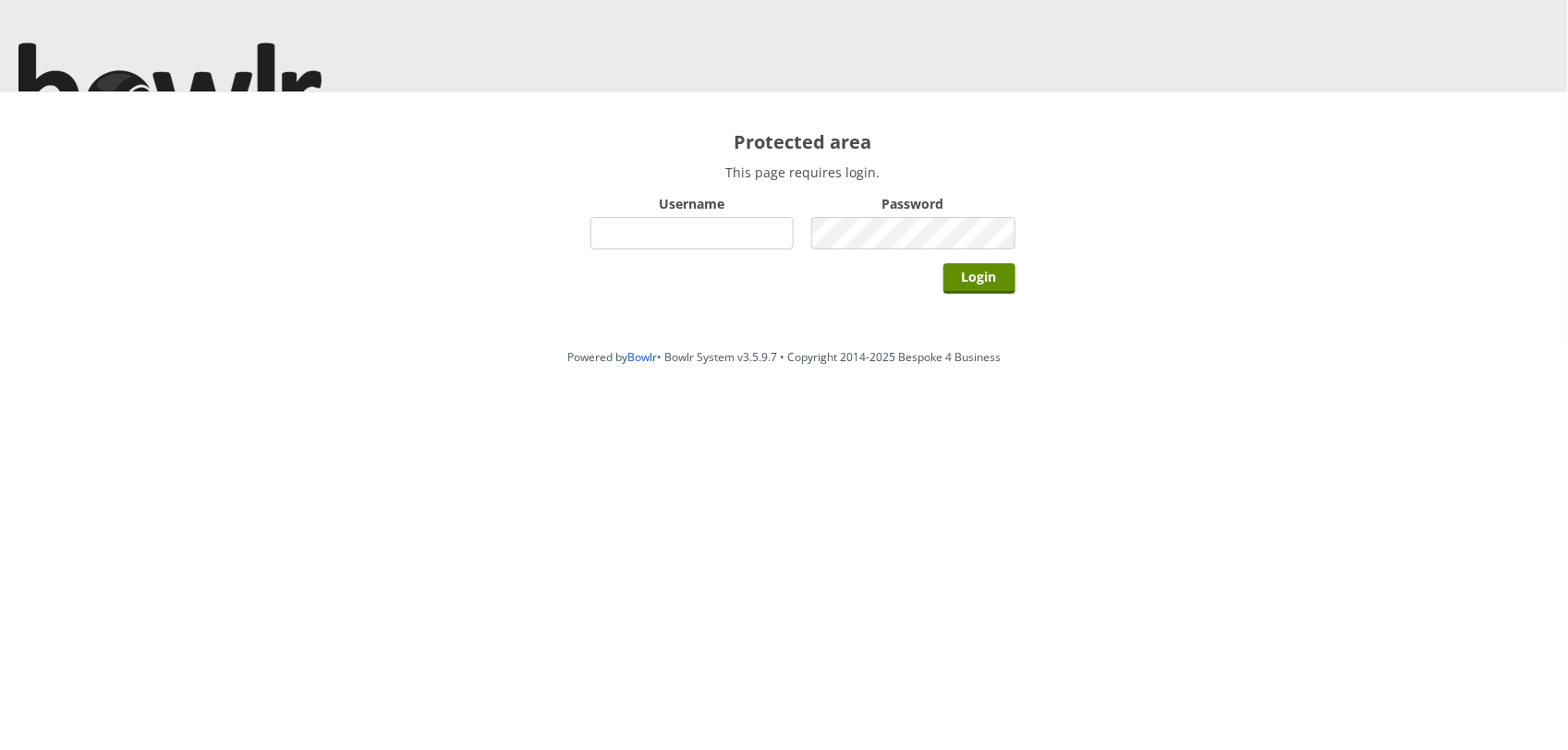 click on "Username" at bounding box center (692, 233) 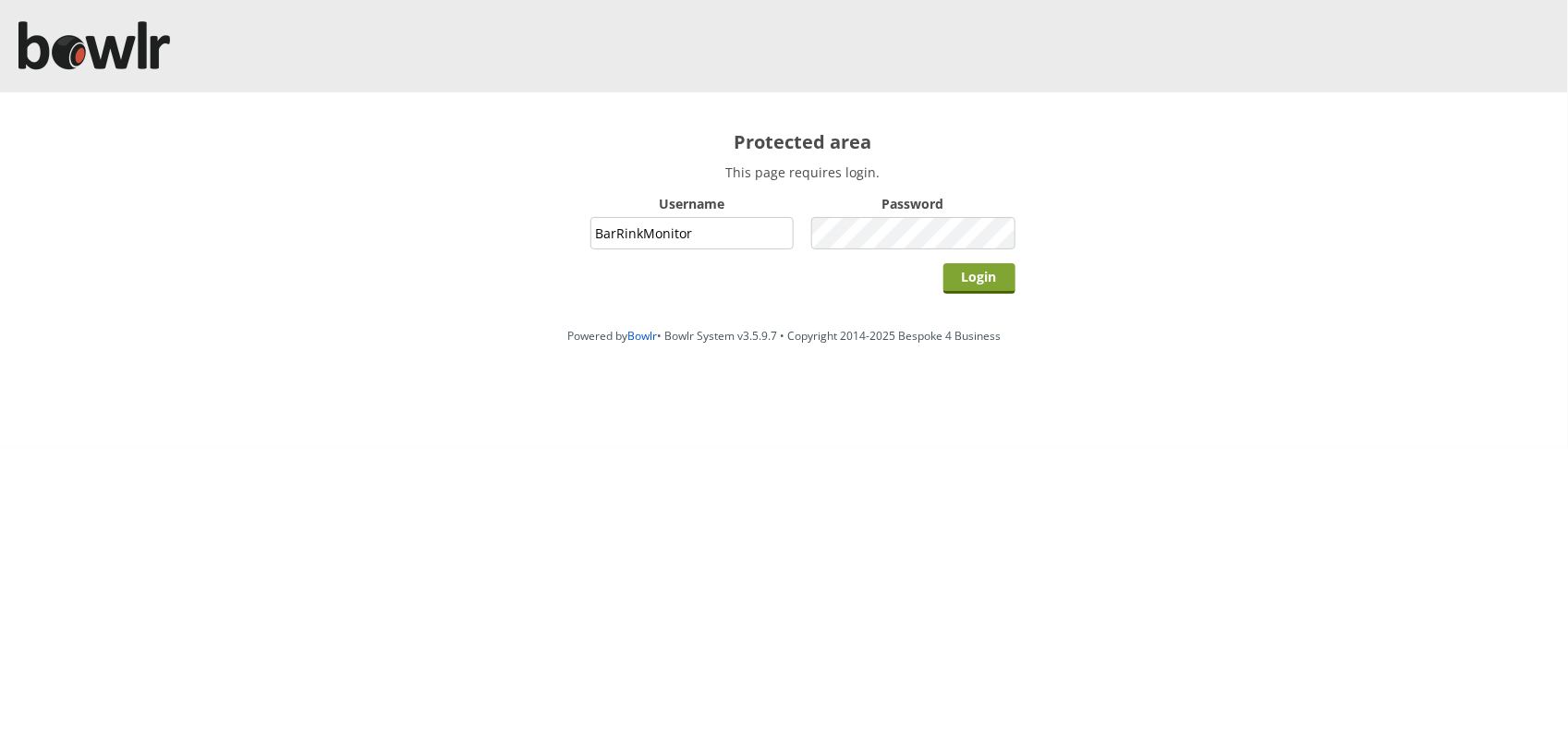 click on "Login" at bounding box center [979, 278] 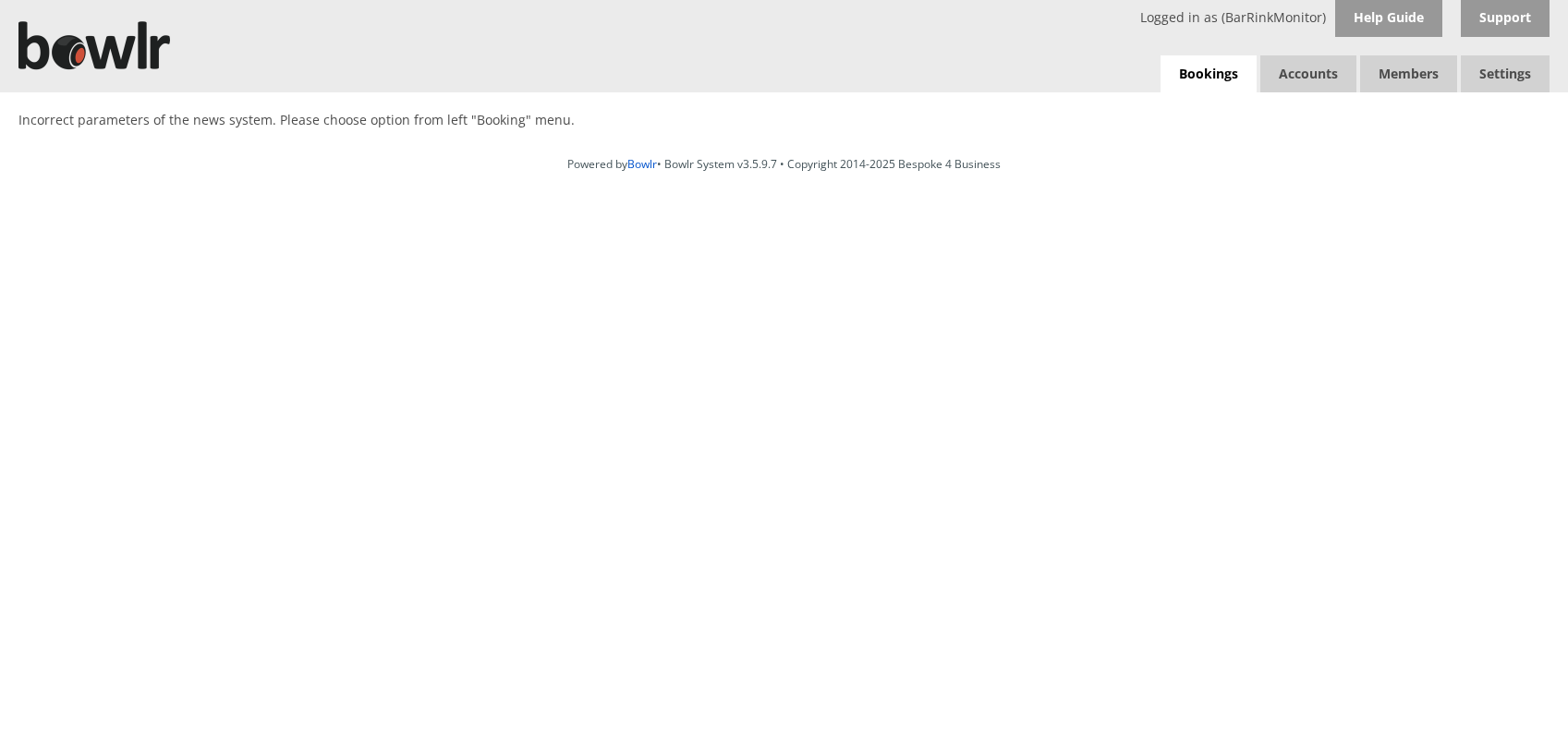 scroll, scrollTop: 0, scrollLeft: 0, axis: both 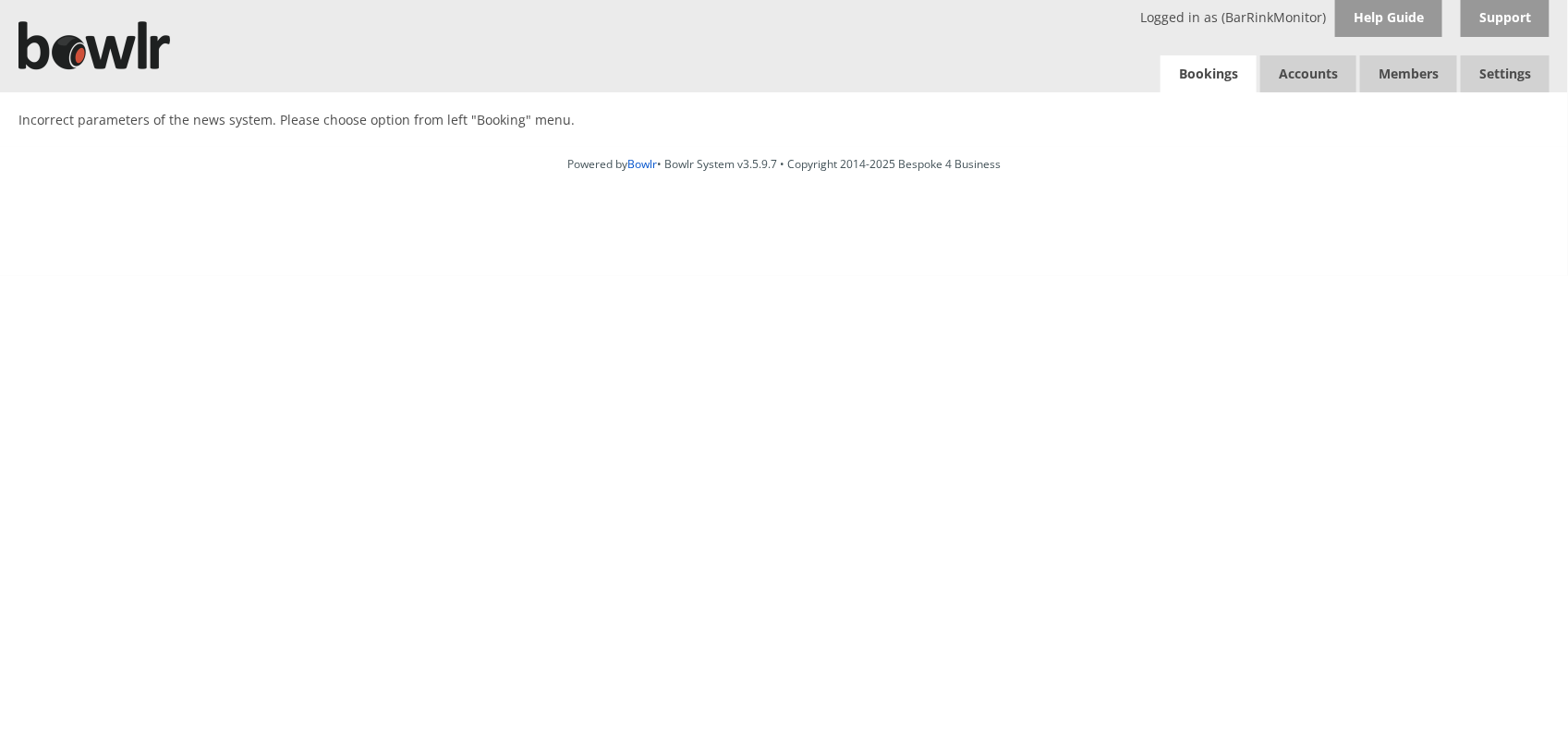 click on "Bookings" at bounding box center (1209, 74) 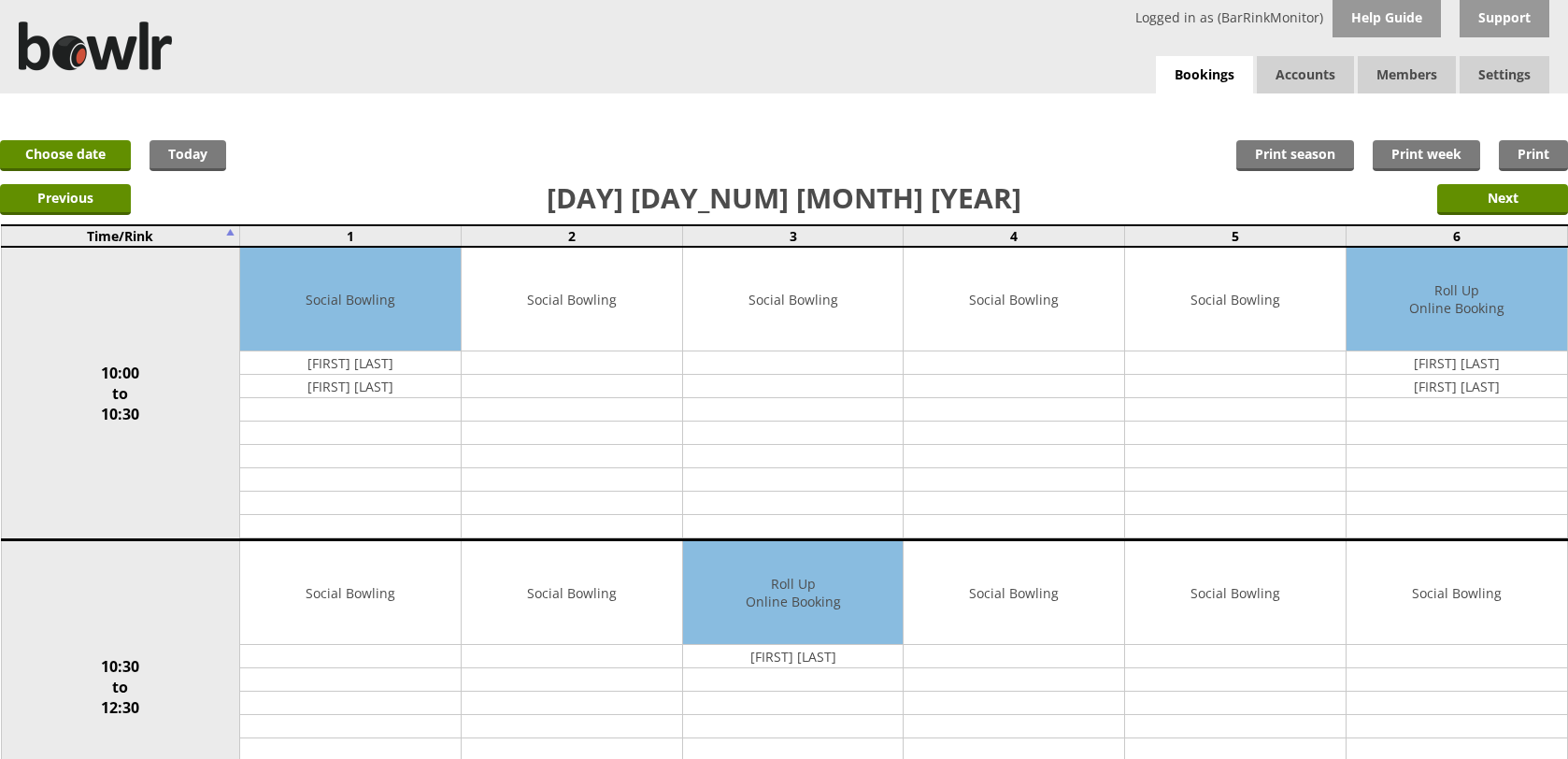 scroll, scrollTop: 0, scrollLeft: 0, axis: both 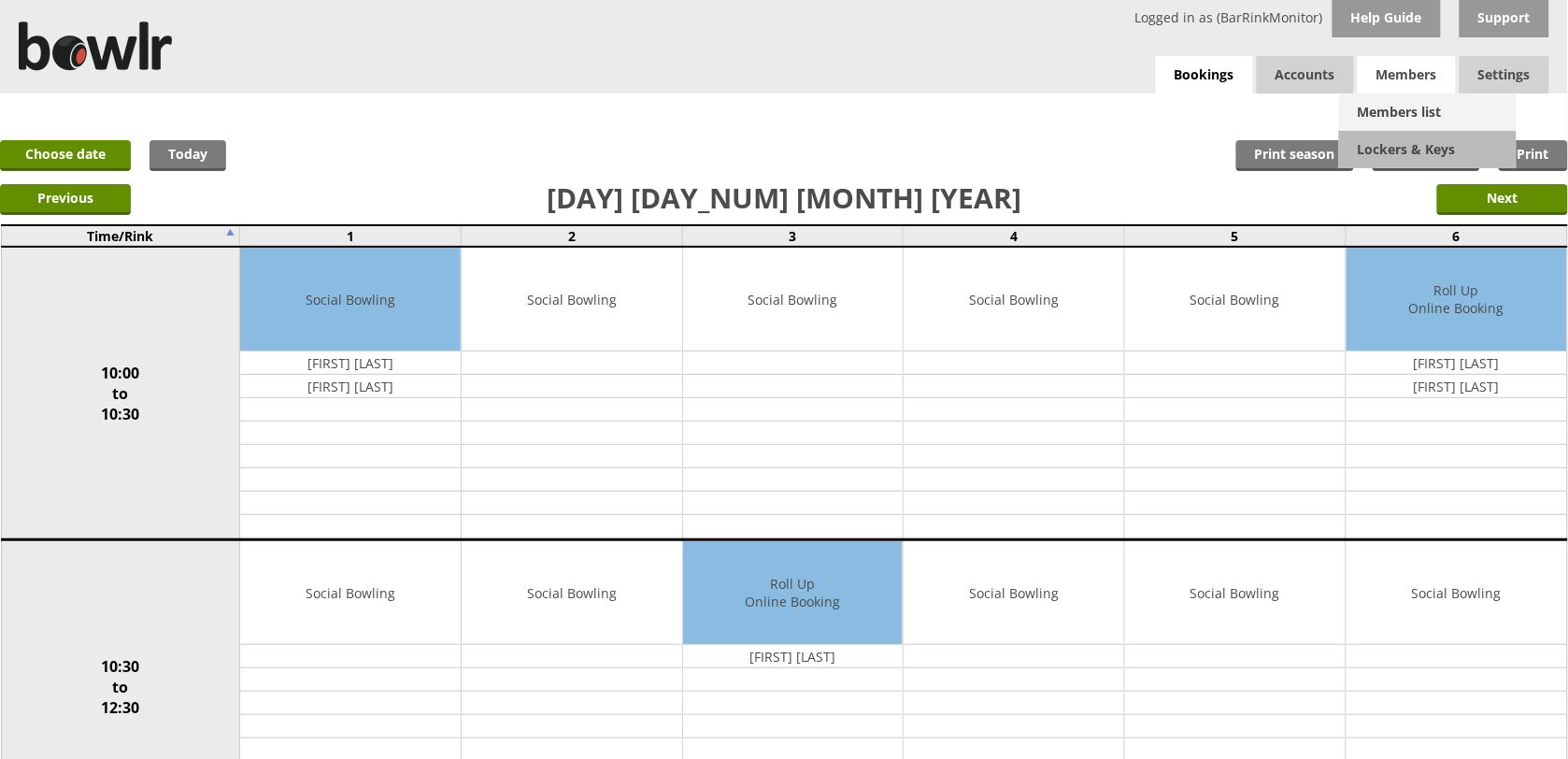click on "Members list" at bounding box center (1428, 112) 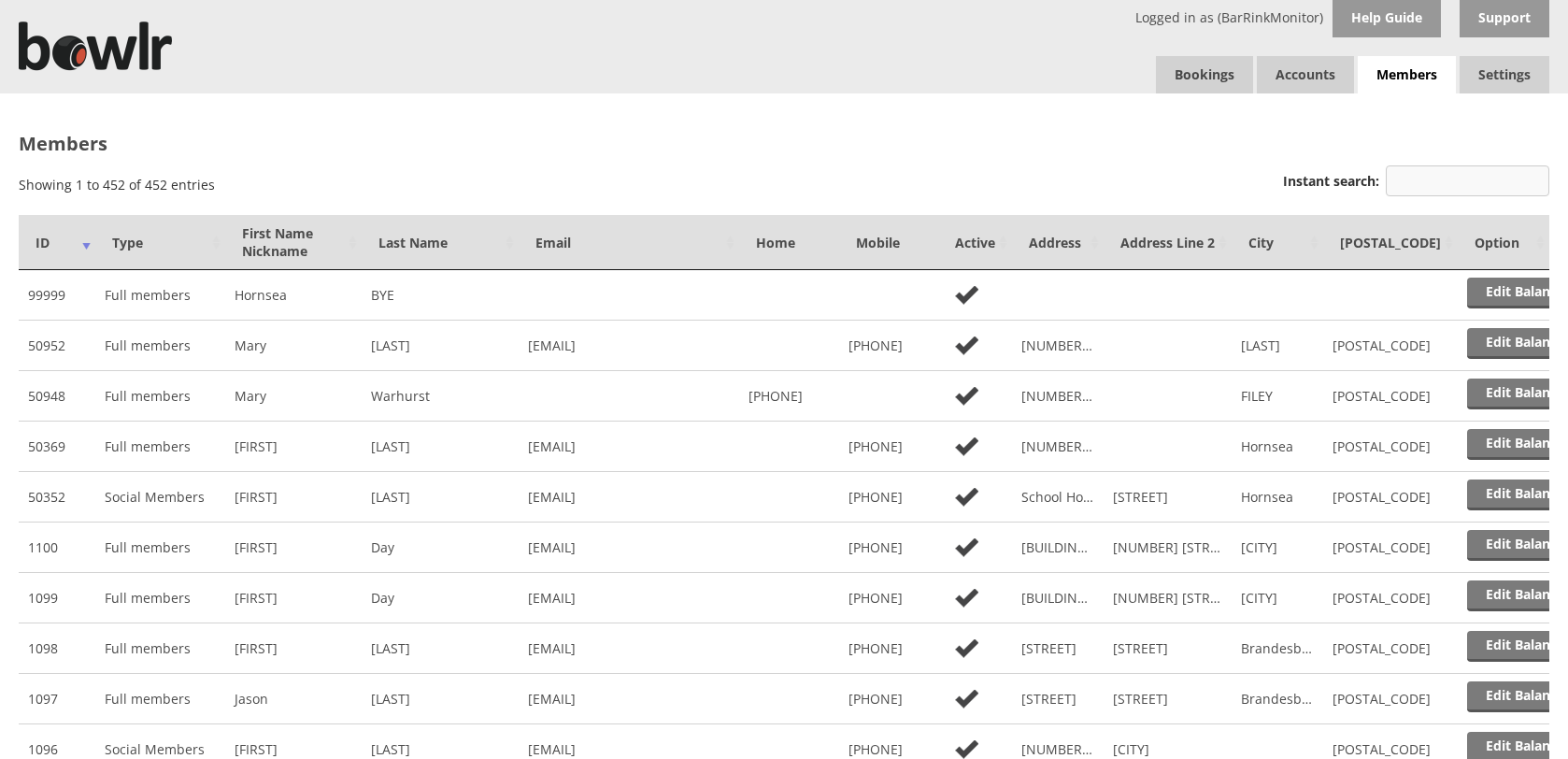 click on "Instant search:" at bounding box center (1467, 180) 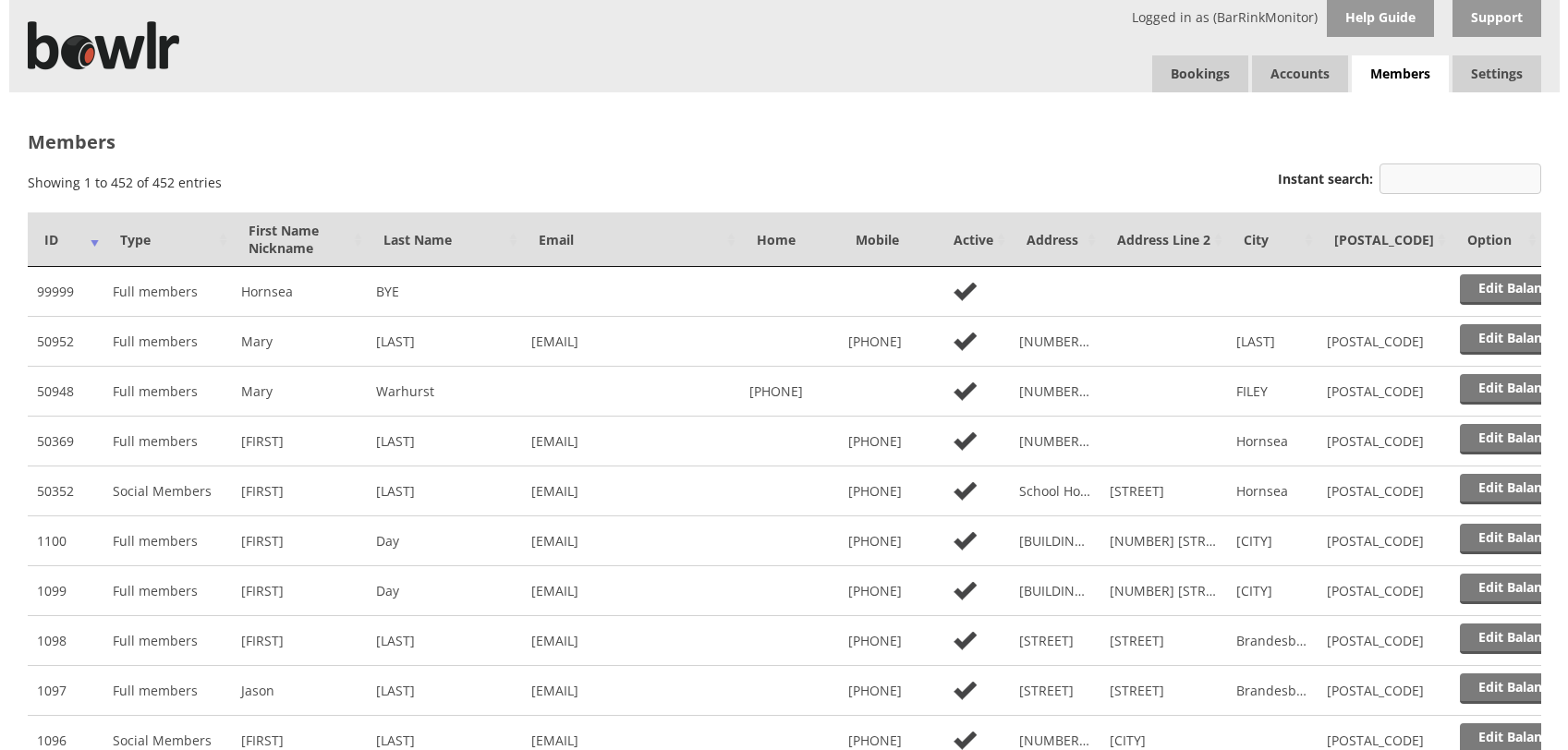 scroll, scrollTop: 0, scrollLeft: 0, axis: both 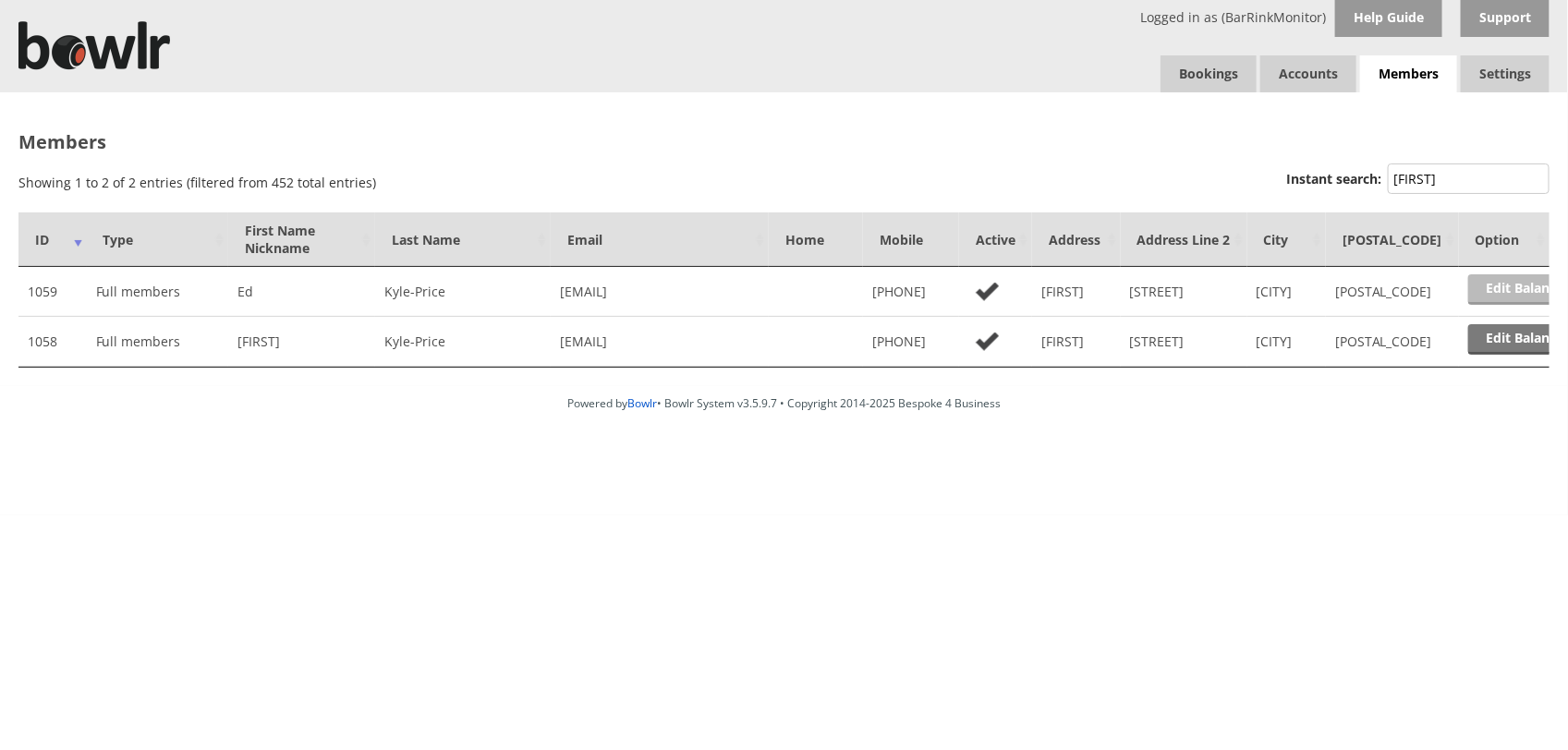 type on "[FIRST]" 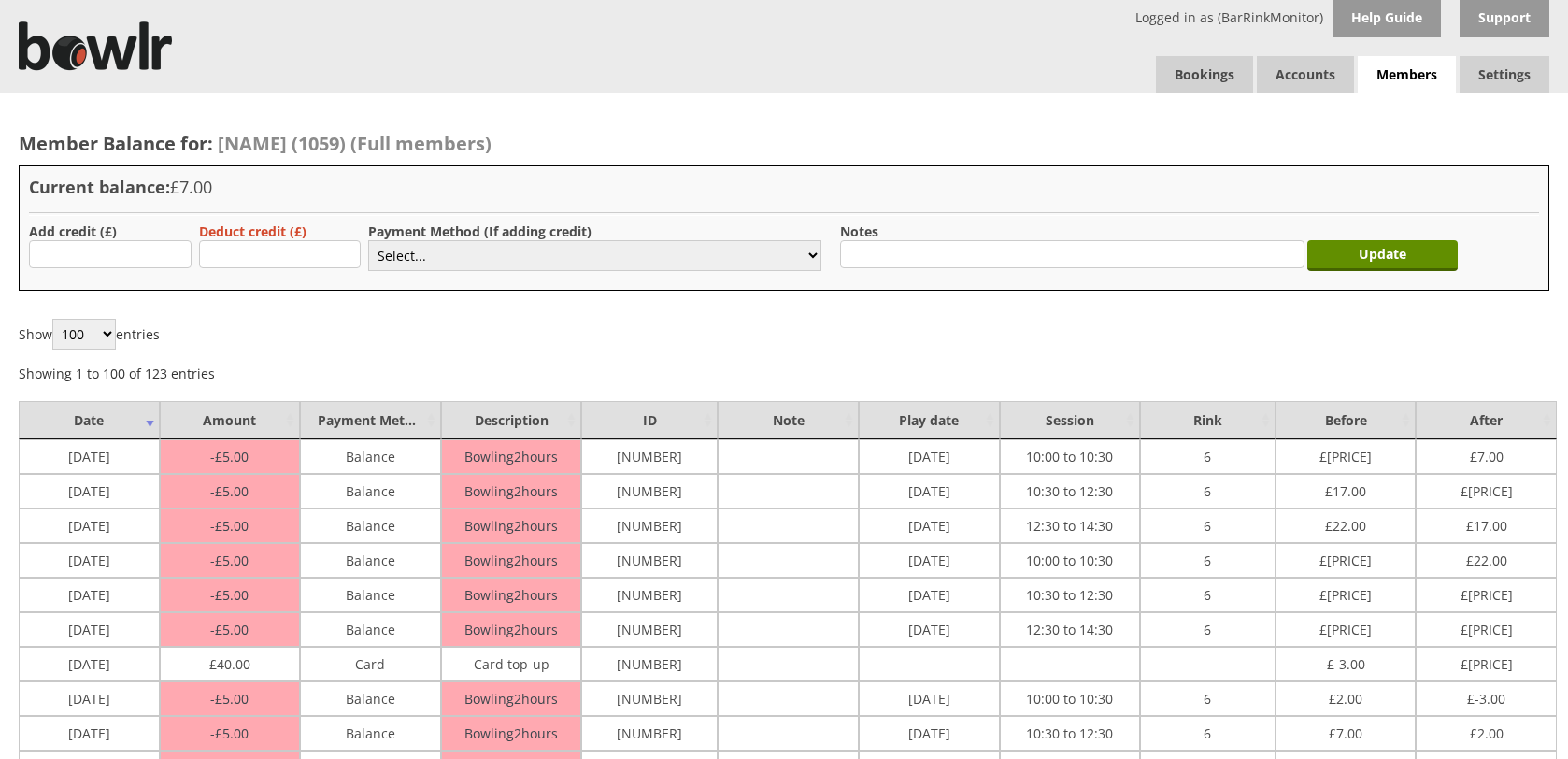 scroll, scrollTop: 0, scrollLeft: 0, axis: both 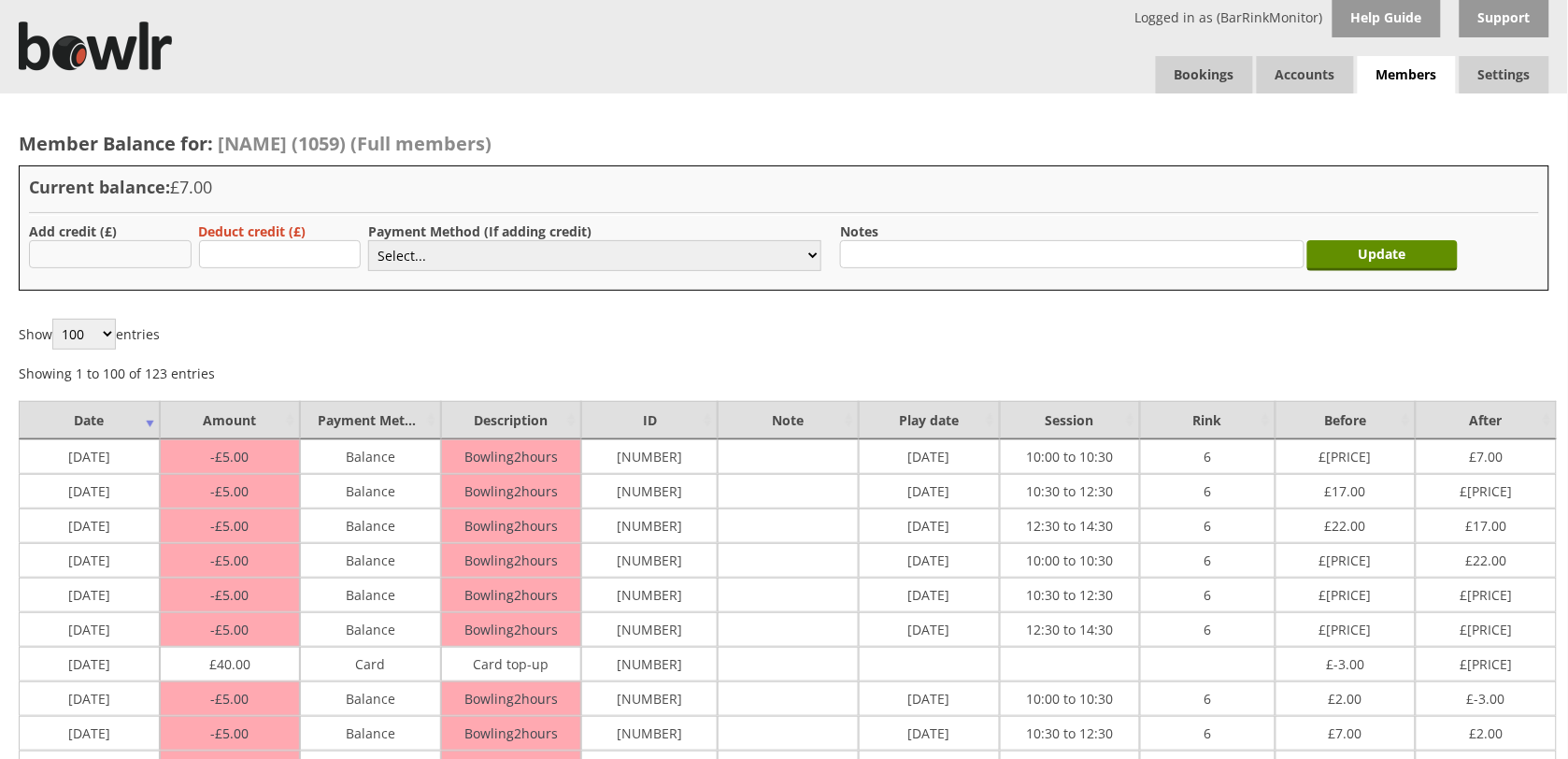 click at bounding box center (110, 254) 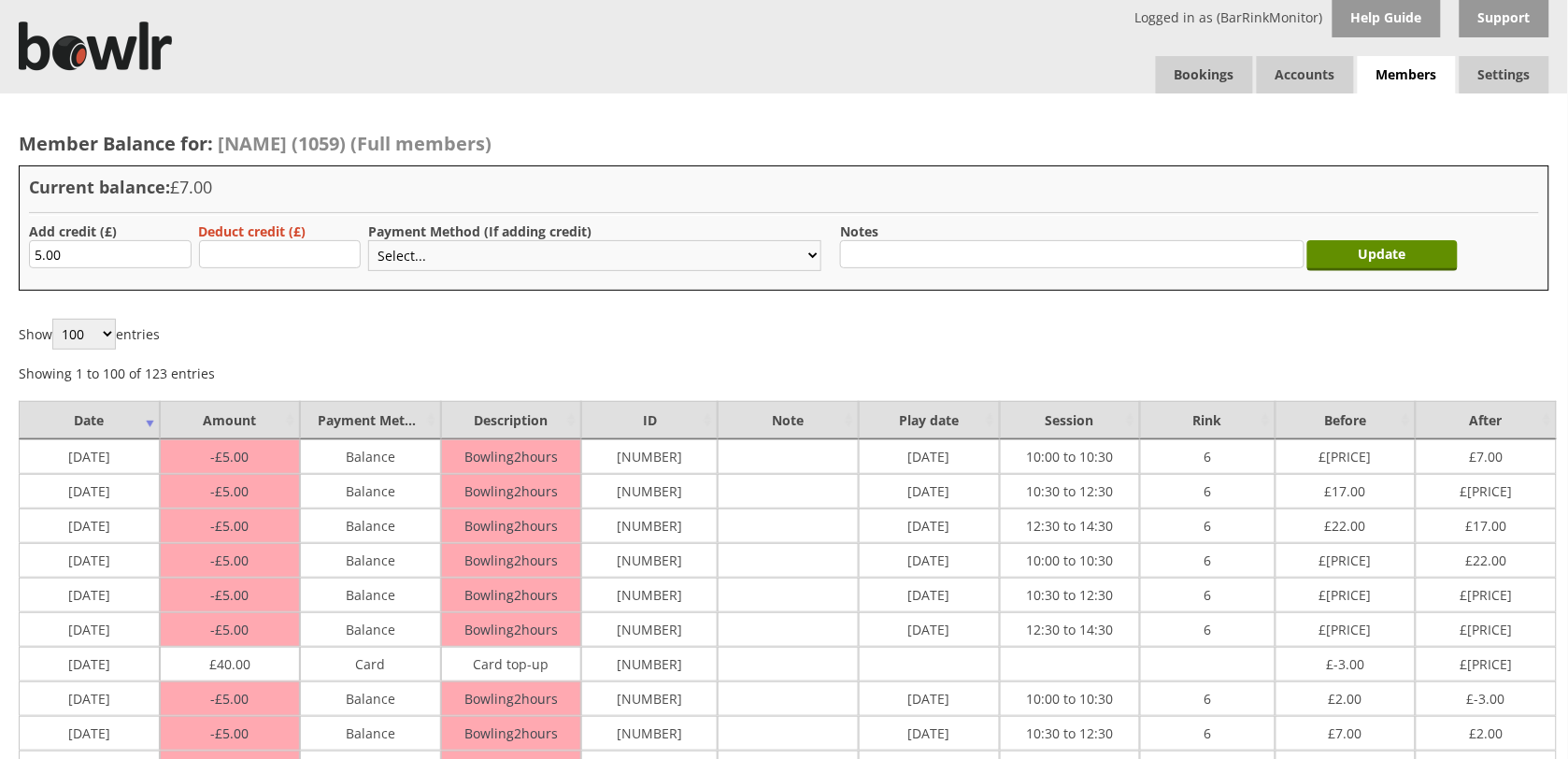 click on "Select... Cash Card Cheque Bank Transfer Other Member Card Gift Voucher Balance" at bounding box center [594, 255] 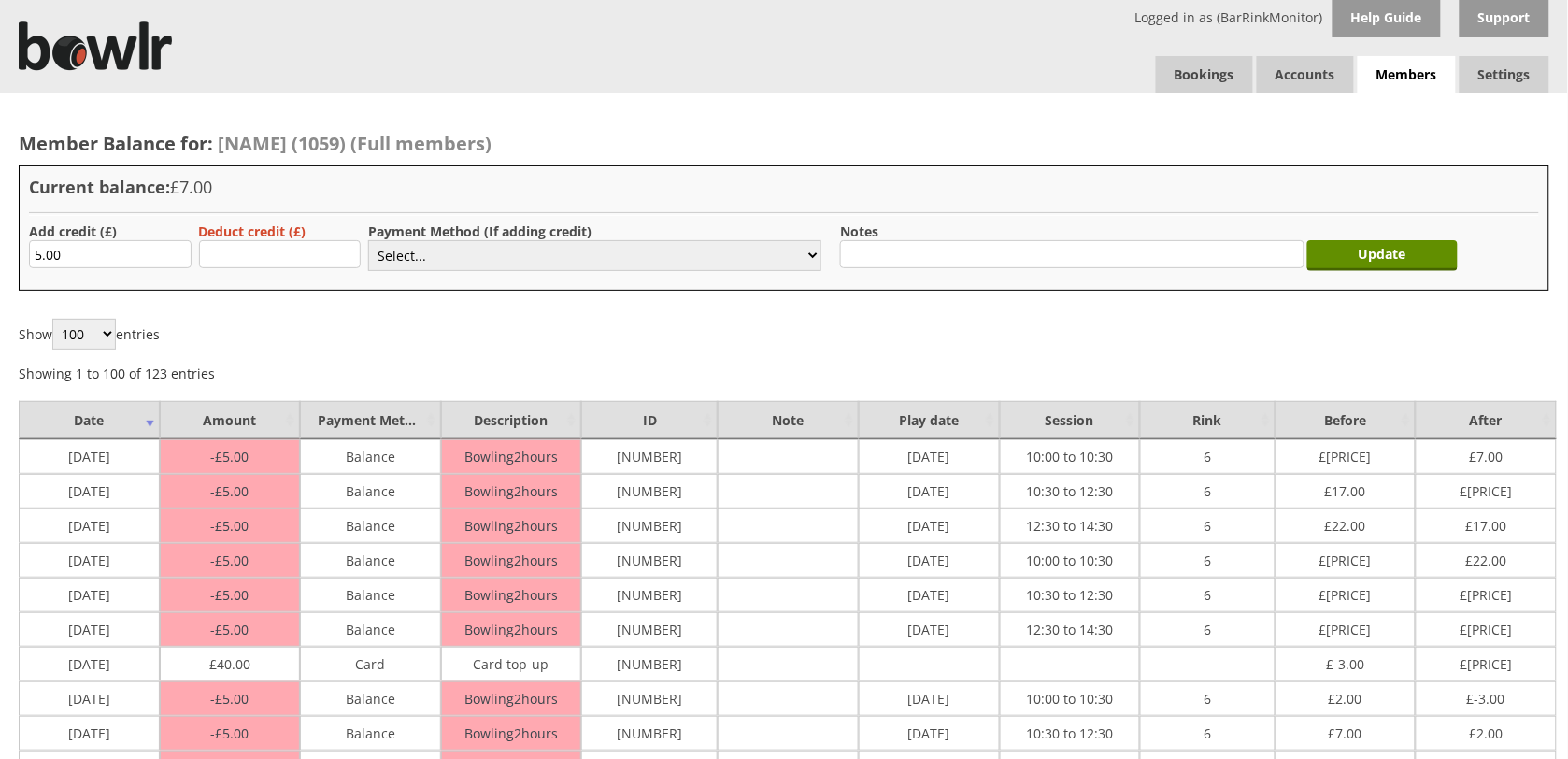 select on "8" 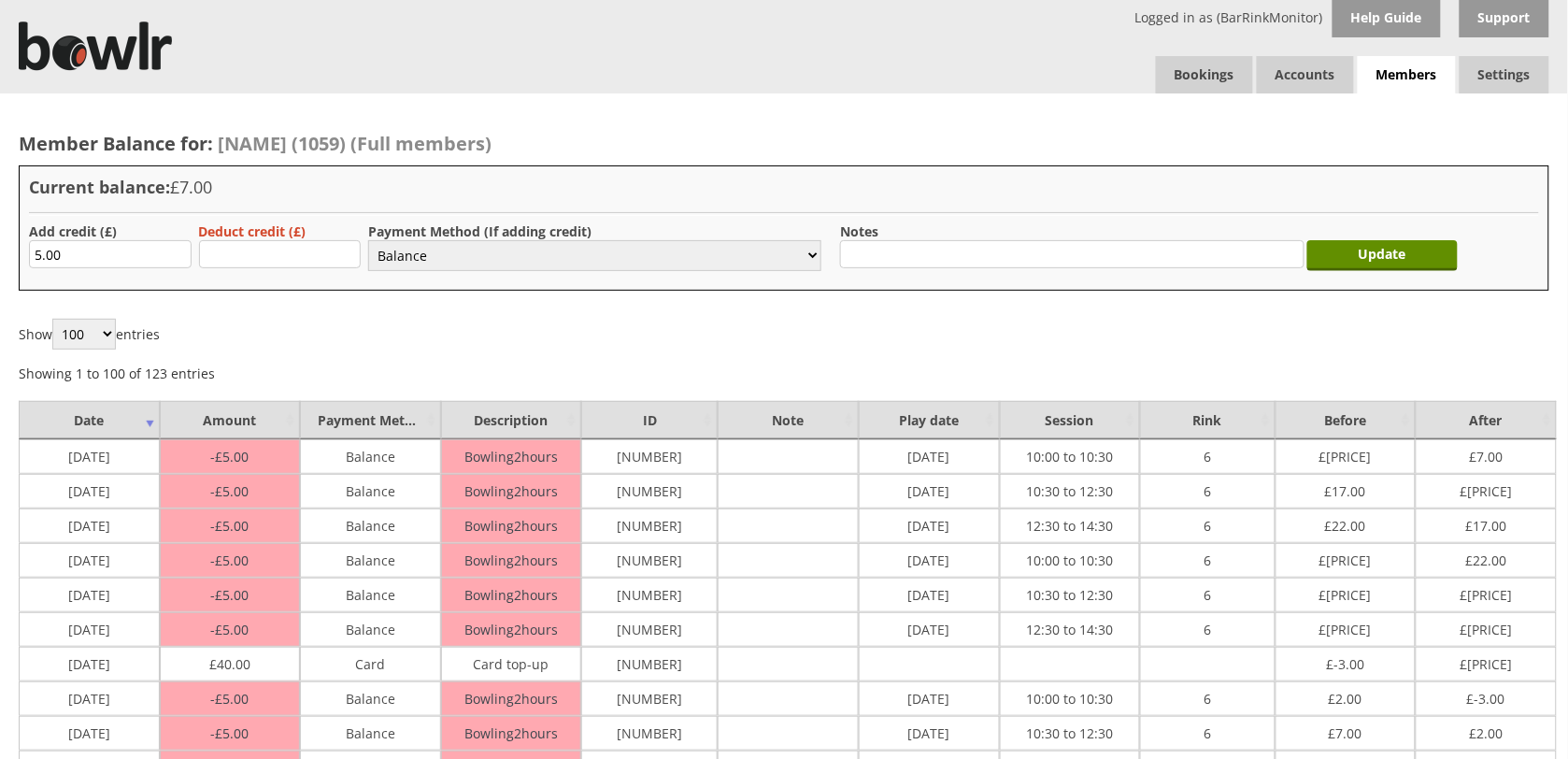 click on "Select... Cash Card Cheque Bank Transfer Other Member Card Gift Voucher Balance" at bounding box center (594, 255) 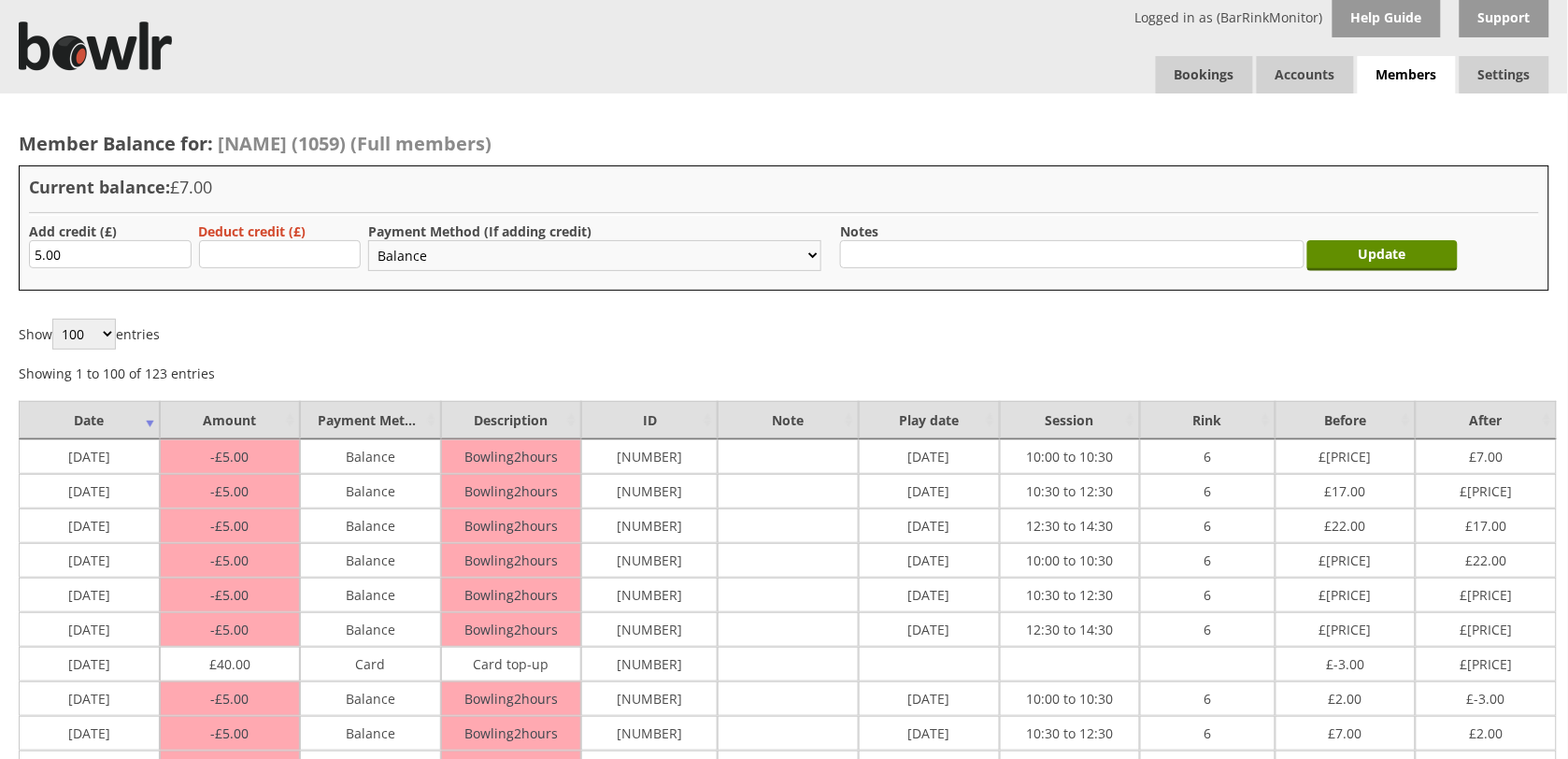 click on "Select... Cash Card Cheque Bank Transfer Other Member Card Gift Voucher Balance" at bounding box center (594, 255) 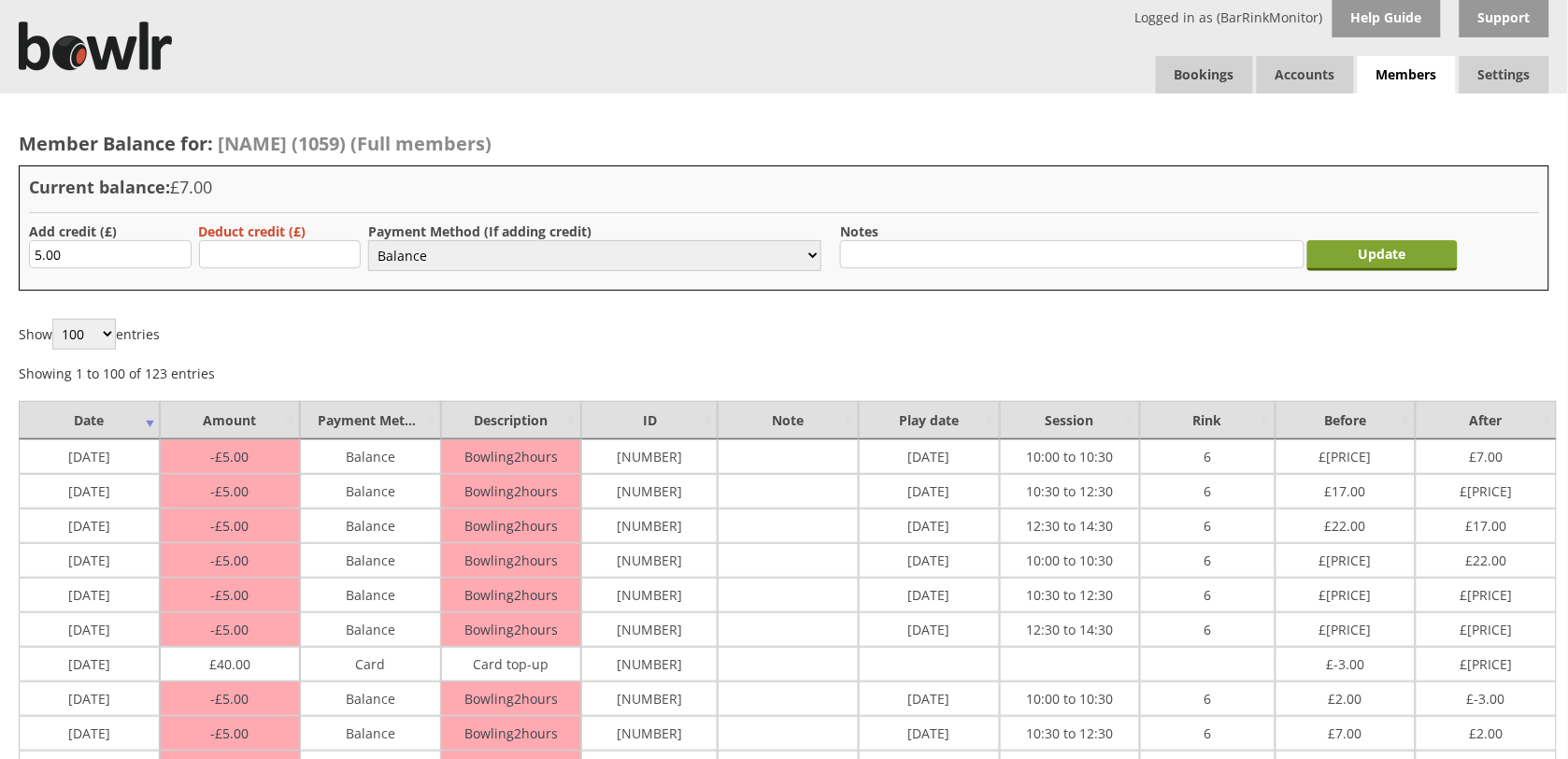 click on "Update" at bounding box center [1383, 255] 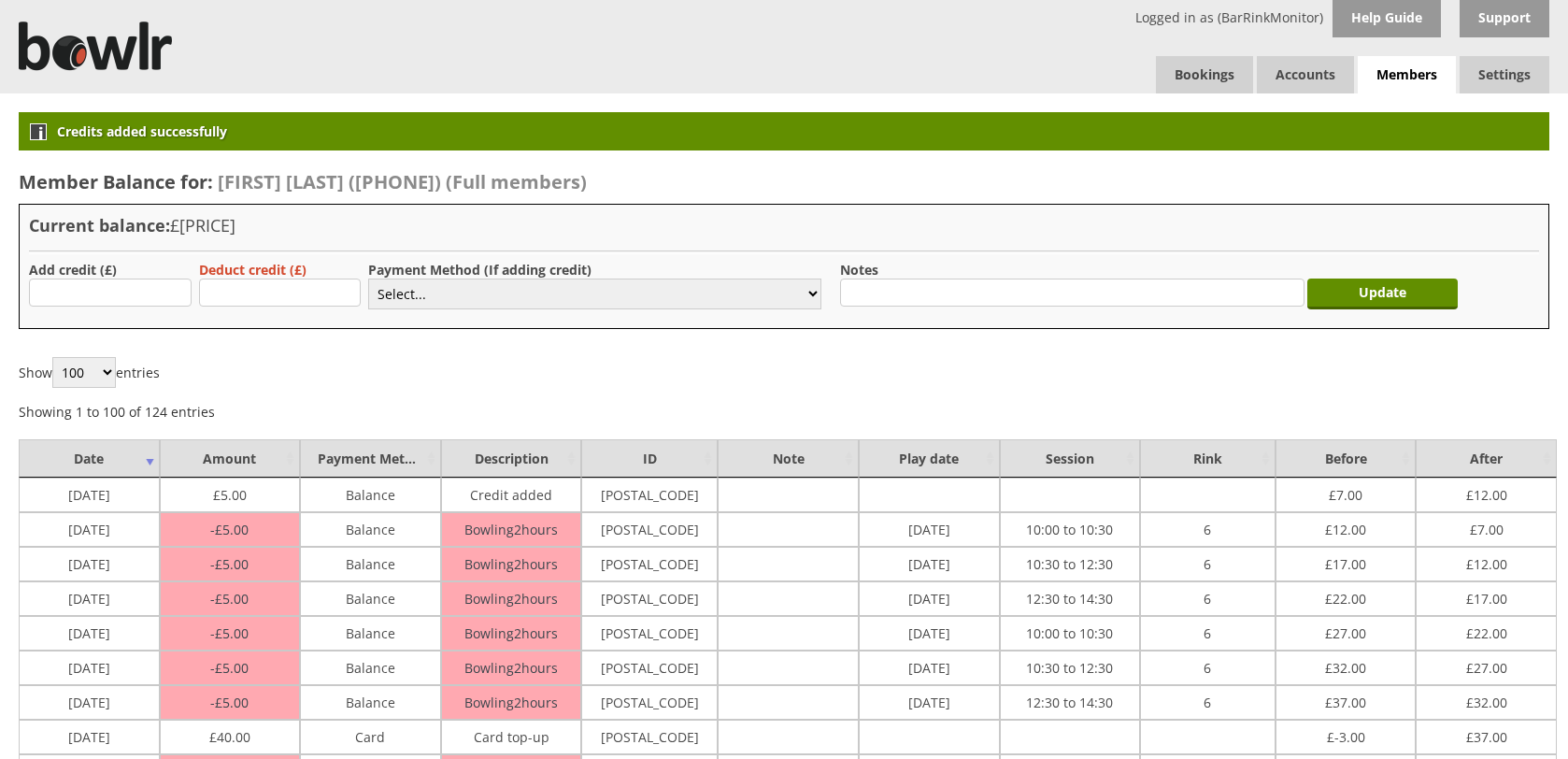 scroll, scrollTop: 0, scrollLeft: 0, axis: both 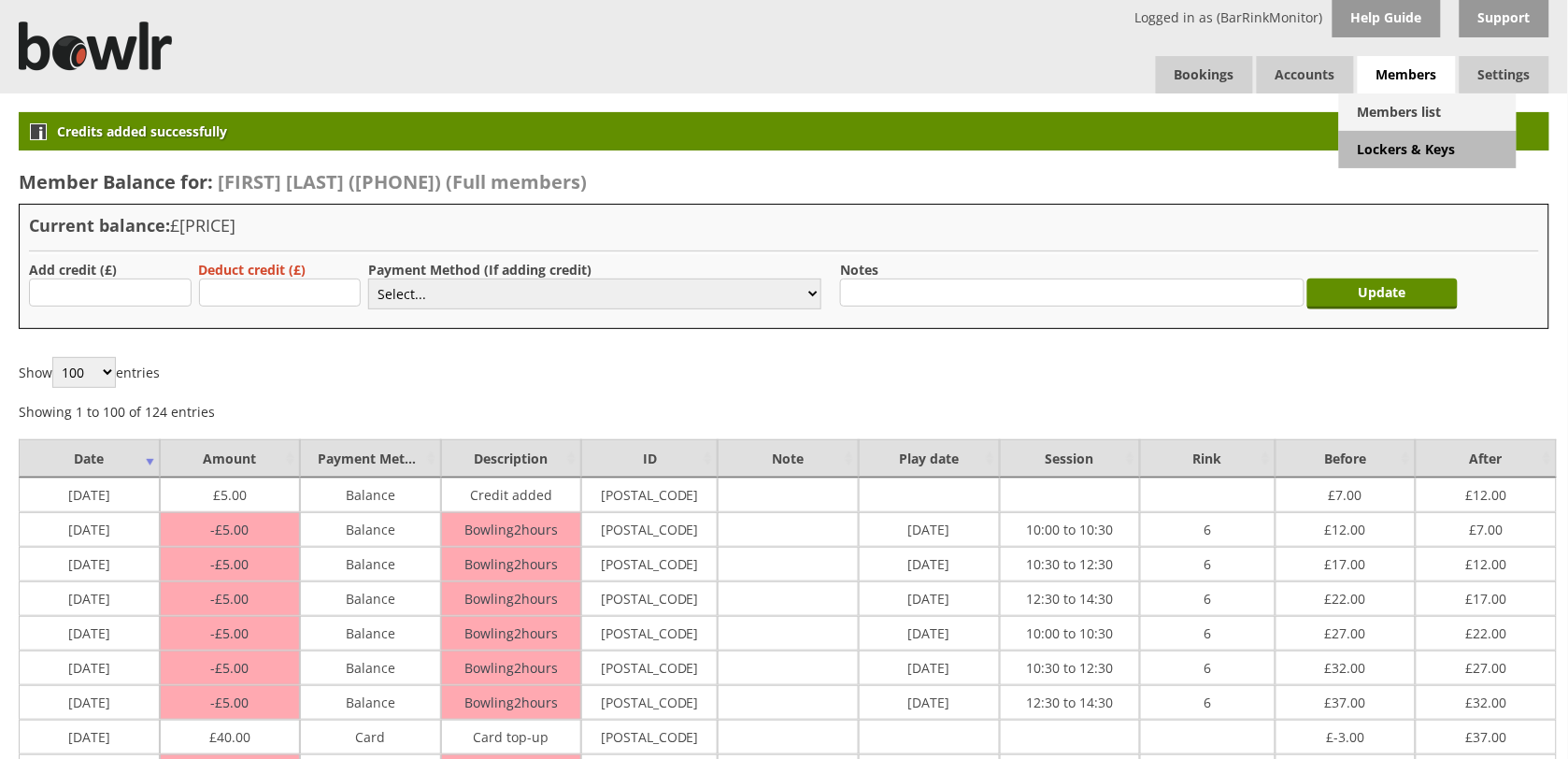 click on "Members list" at bounding box center (1428, 112) 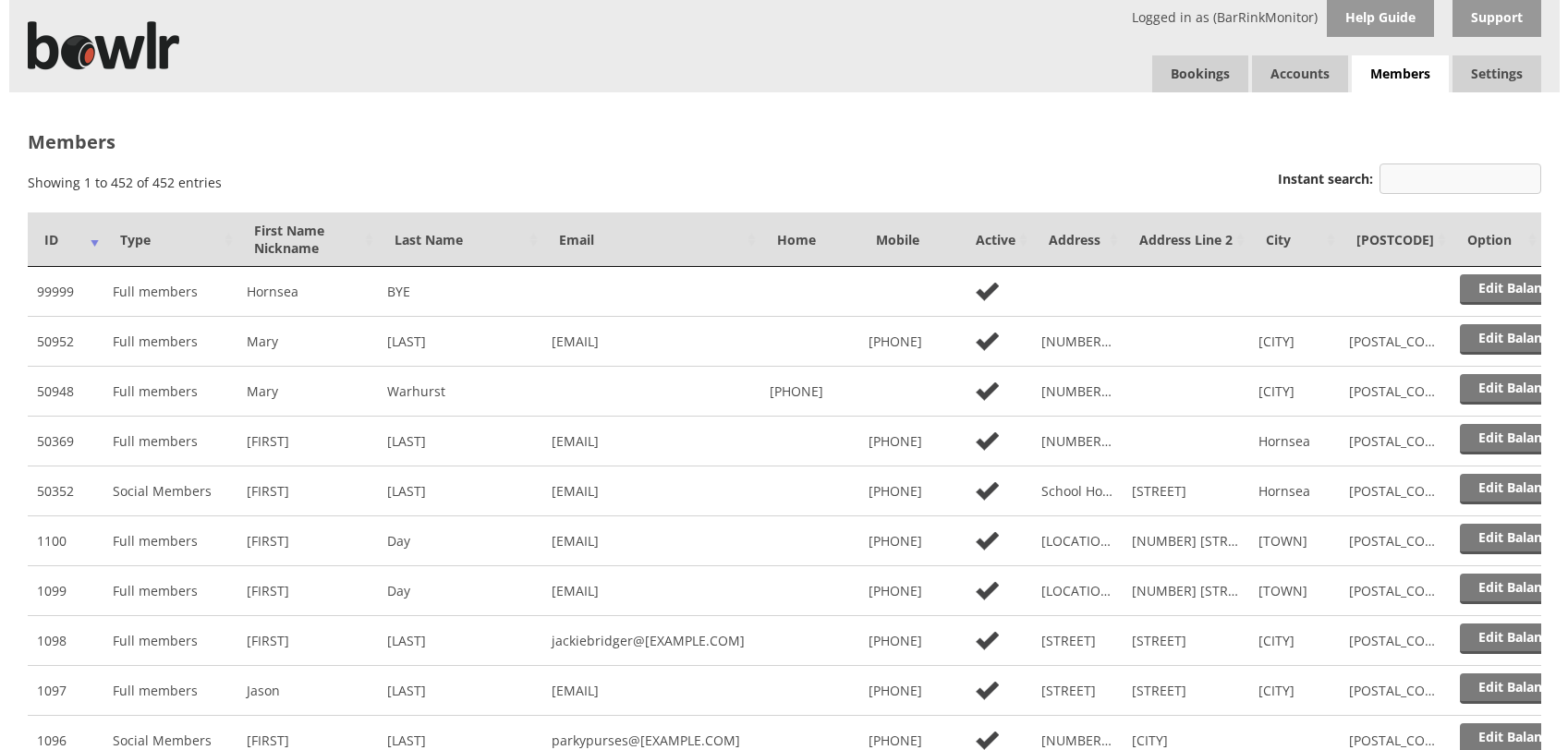 scroll, scrollTop: 0, scrollLeft: 0, axis: both 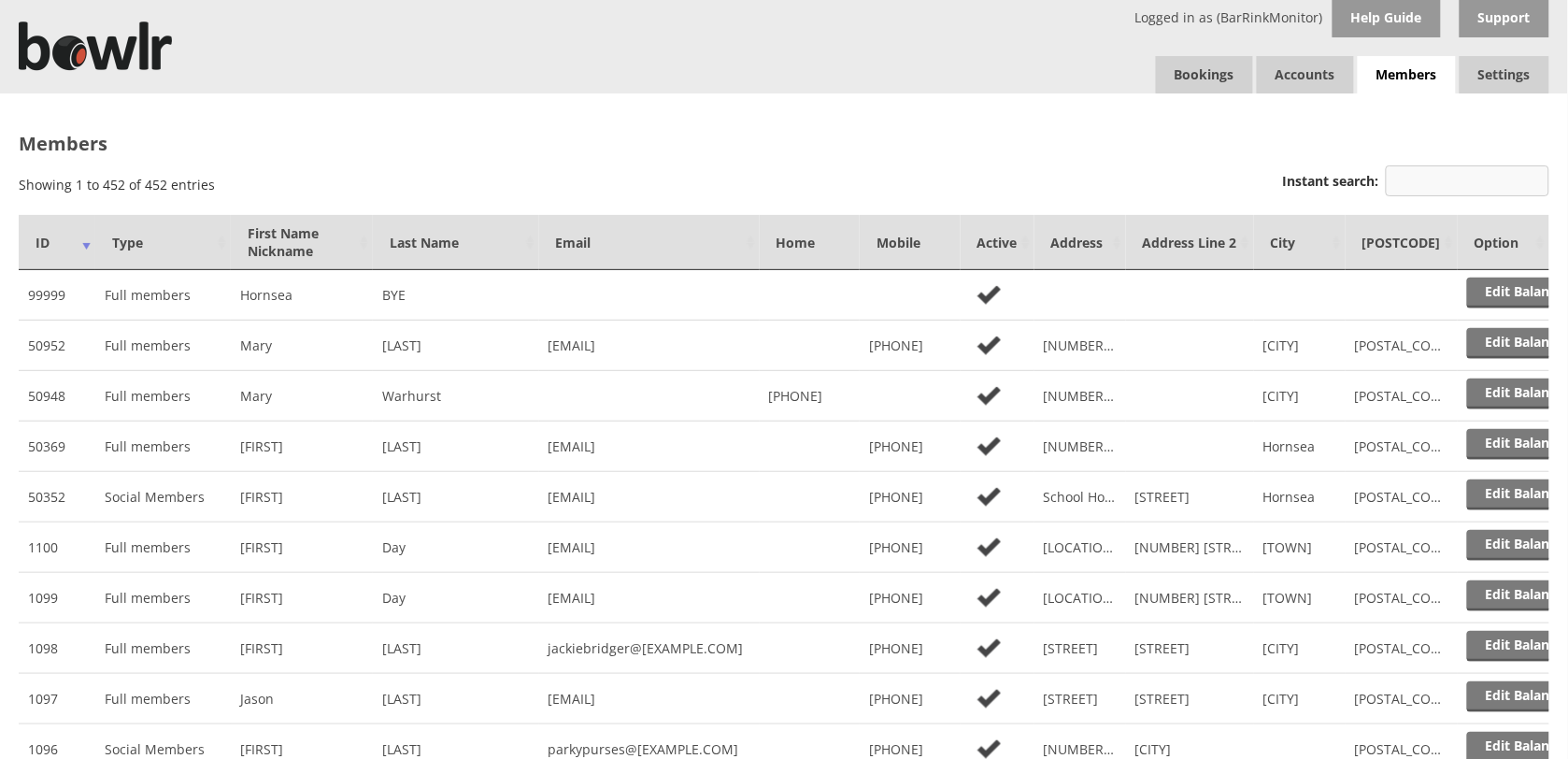 click on "Instant search:" at bounding box center [1467, 180] 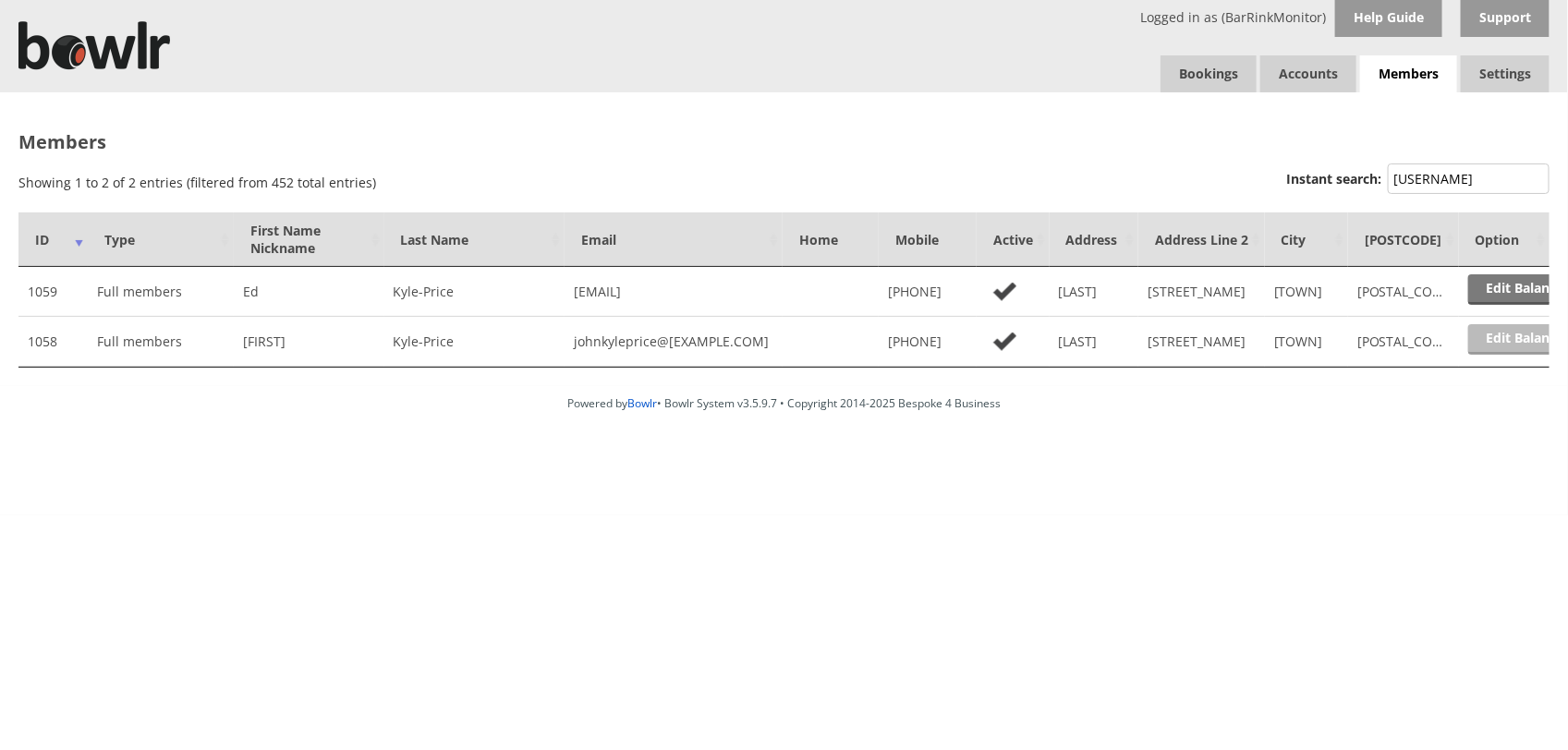 type on "[USERNAME]" 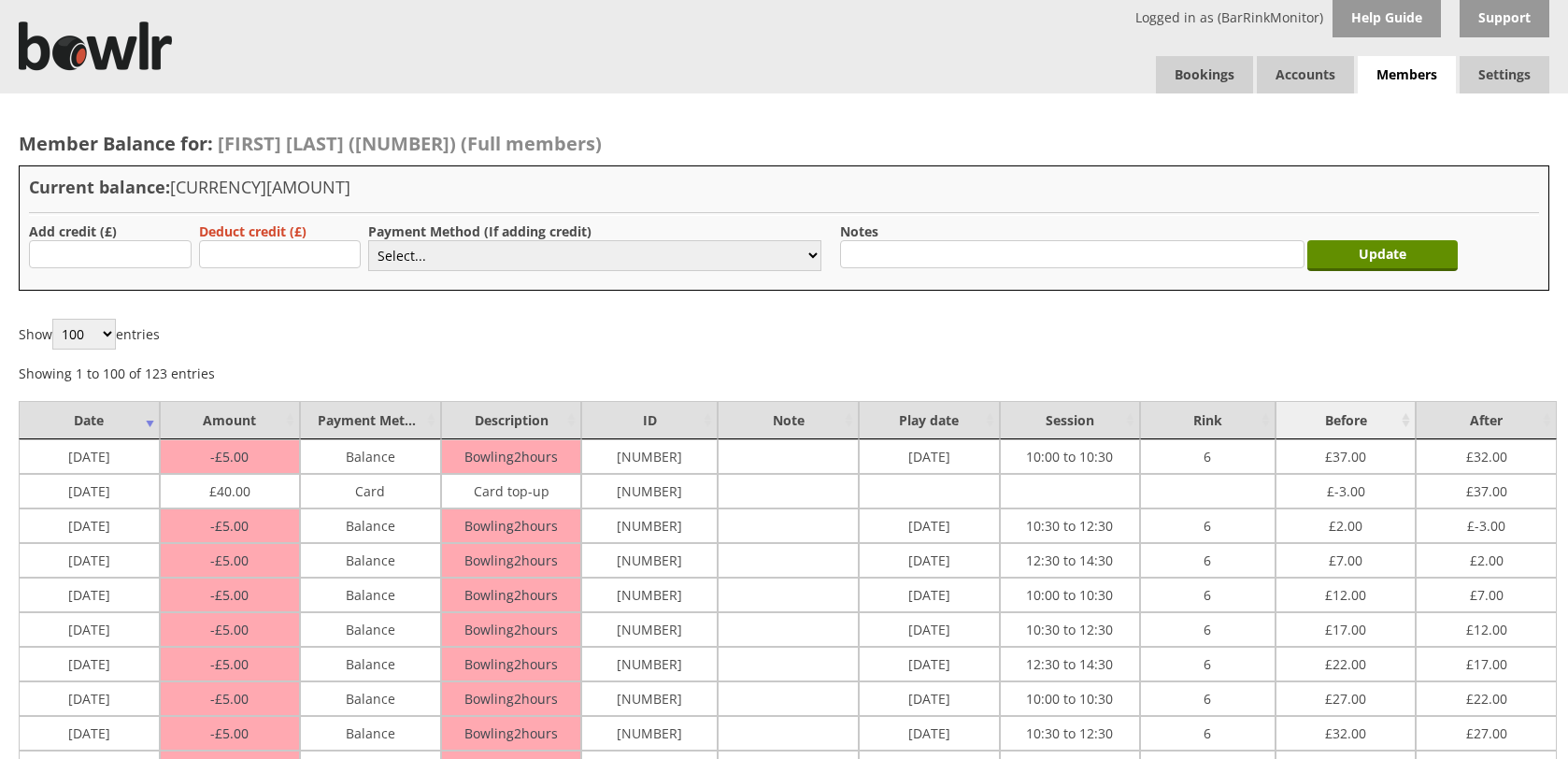 scroll, scrollTop: 0, scrollLeft: 0, axis: both 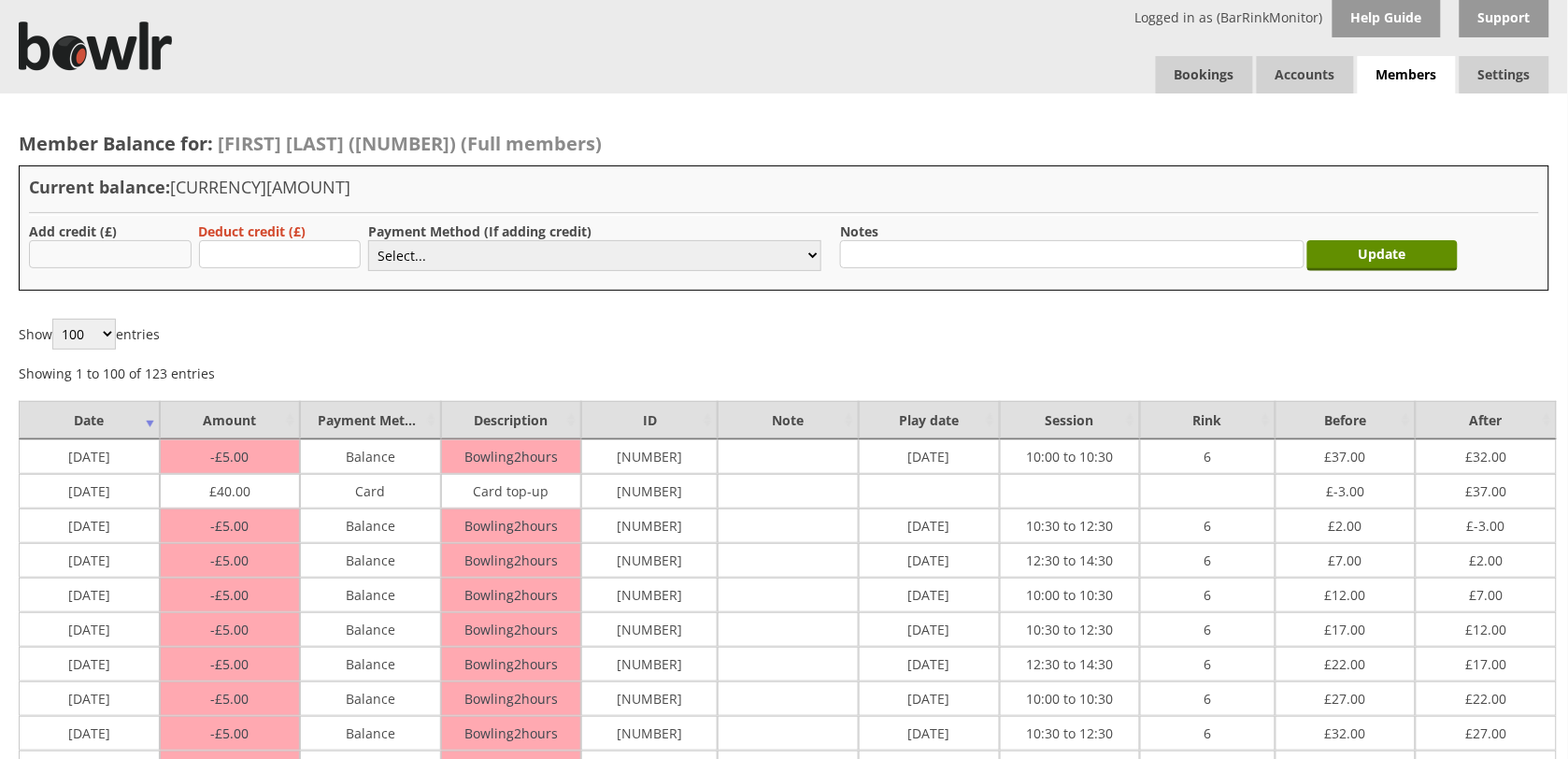 click at bounding box center [110, 254] 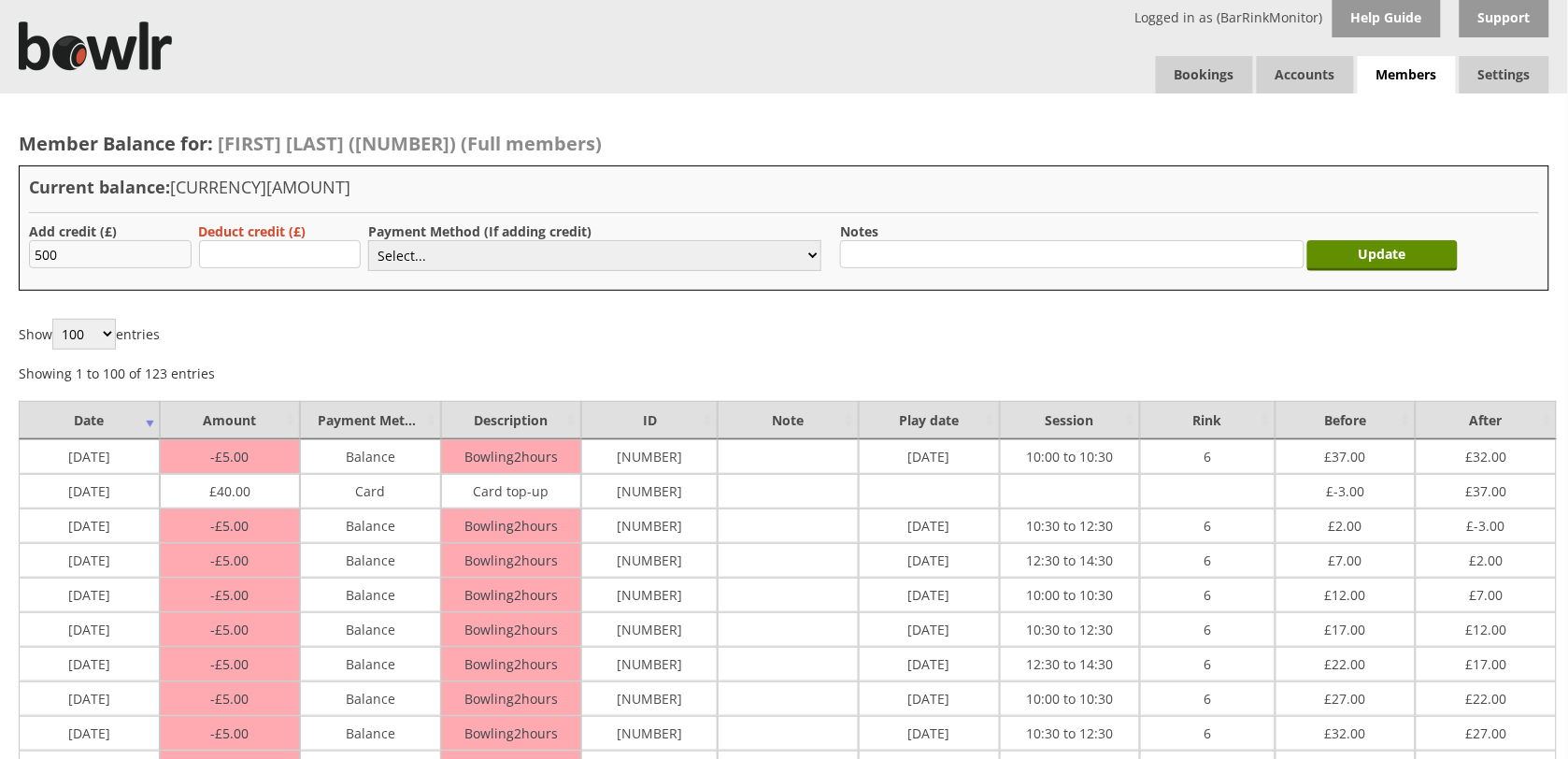 drag, startPoint x: 58, startPoint y: 255, endPoint x: 29, endPoint y: 252, distance: 29.154759 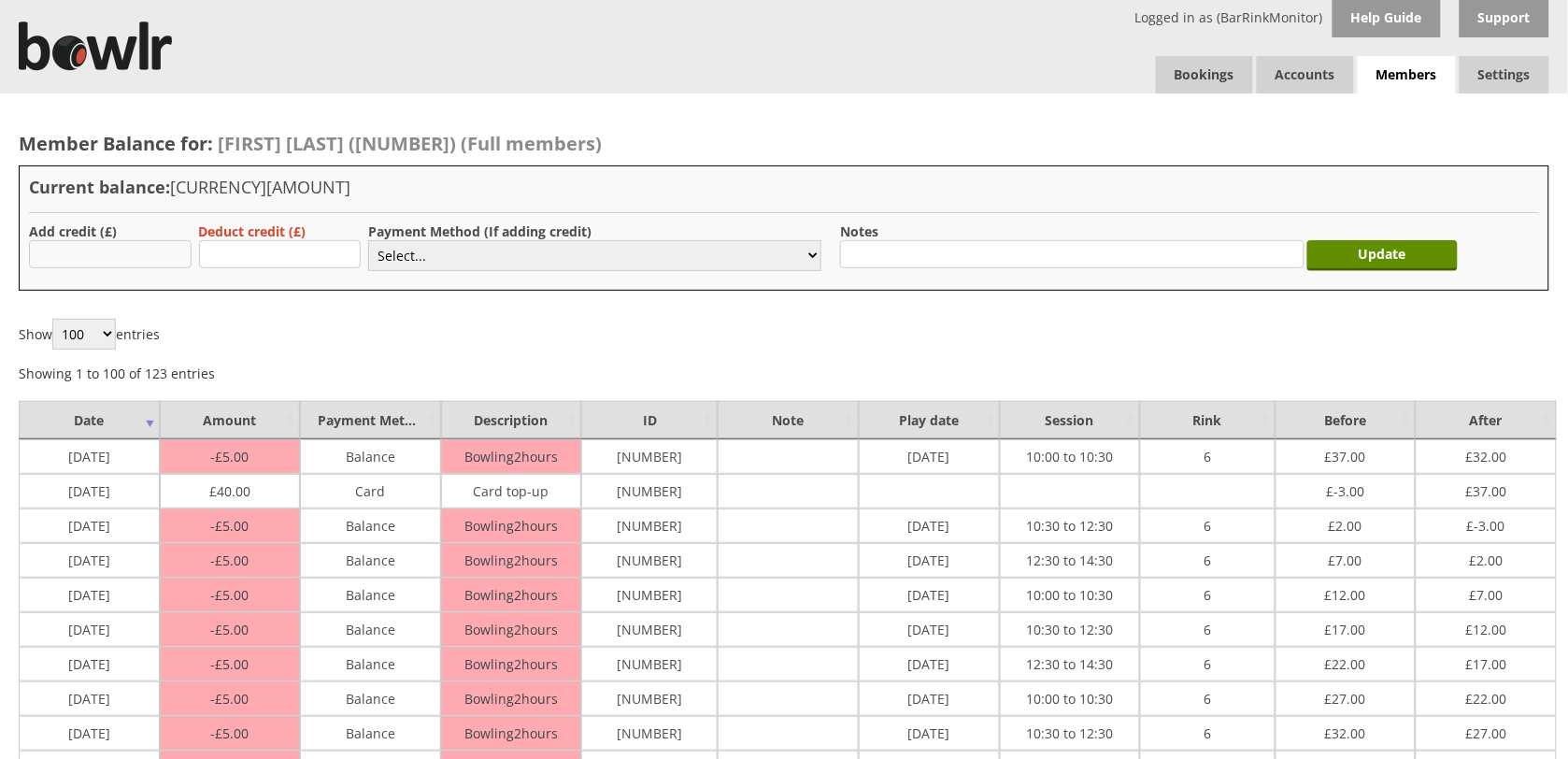 click at bounding box center (110, 254) 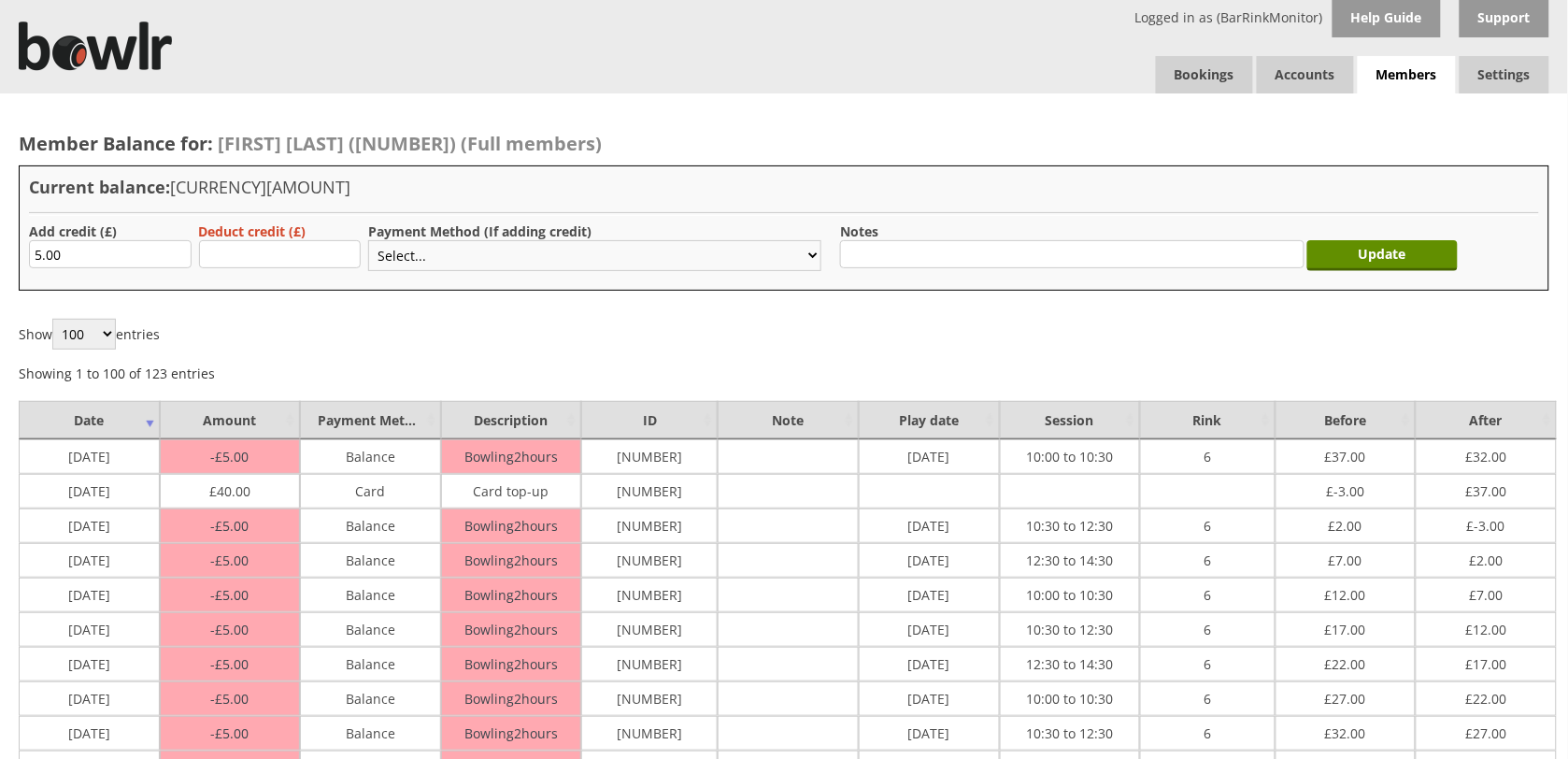 click on "Select... Cash Card Cheque Bank Transfer Other Member Card Gift Voucher Balance" at bounding box center [594, 255] 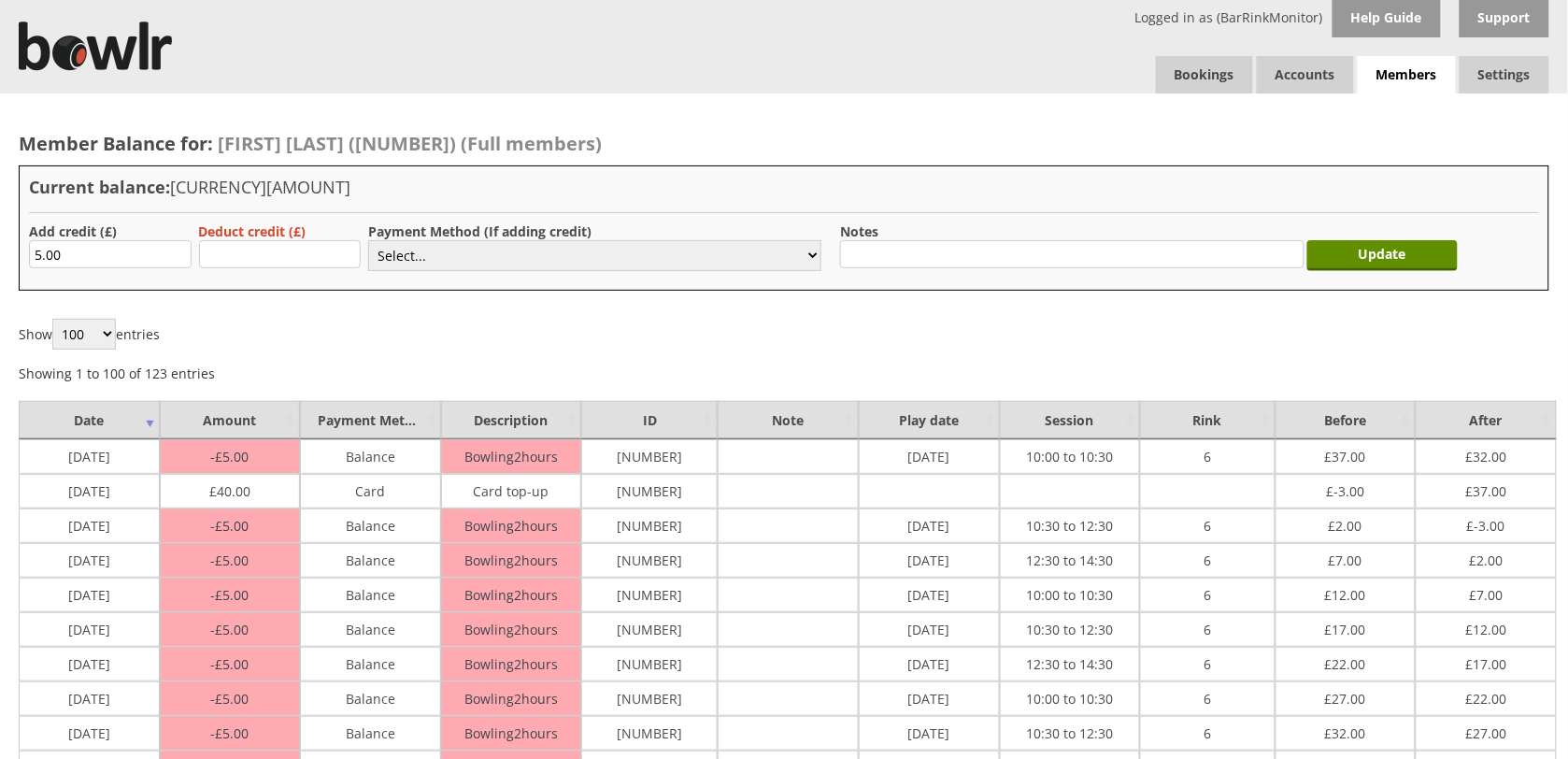 select on "8" 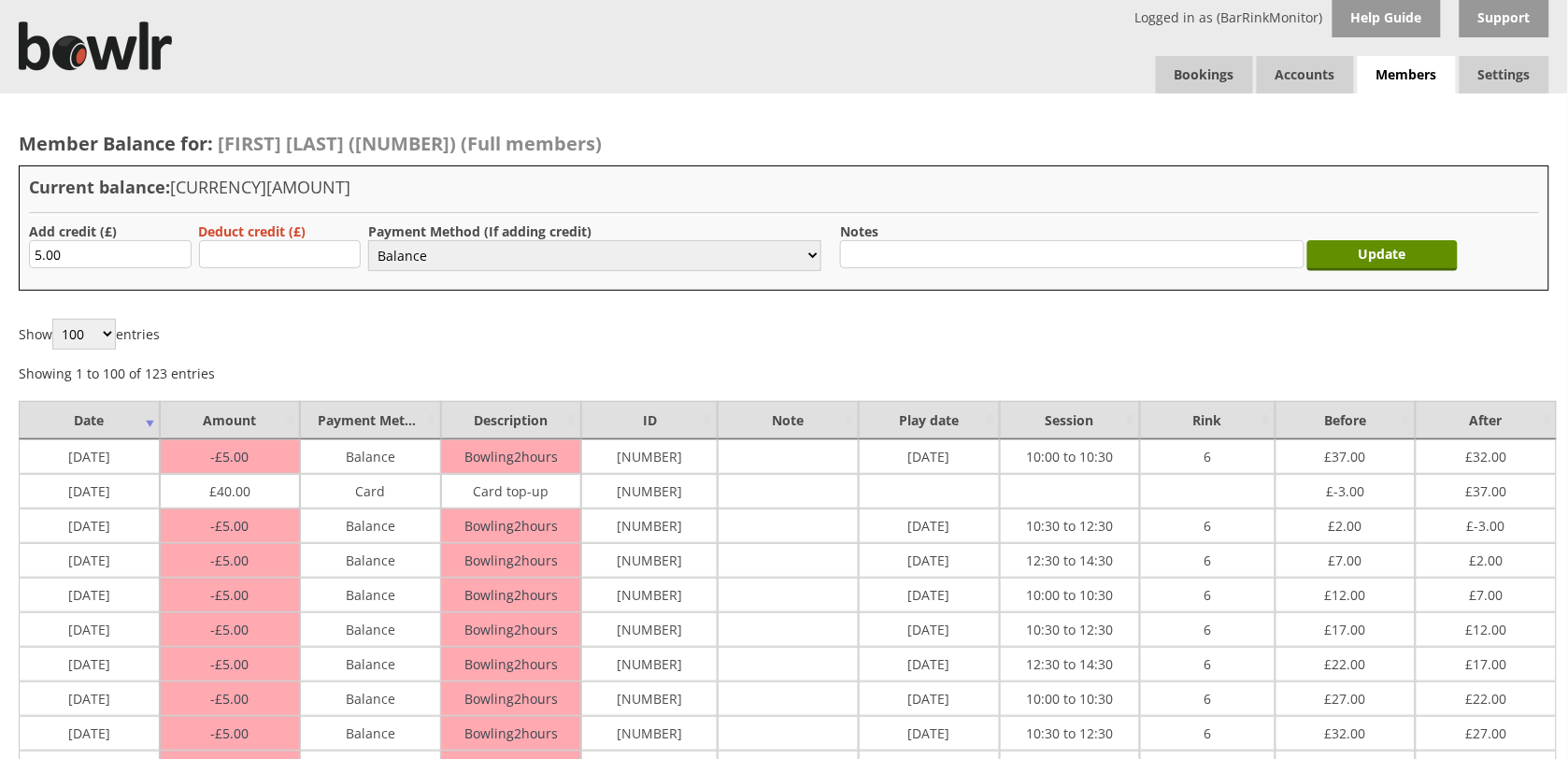 click on "Select... Cash Card Cheque Bank Transfer Other Member Card Gift Voucher Balance" at bounding box center [594, 255] 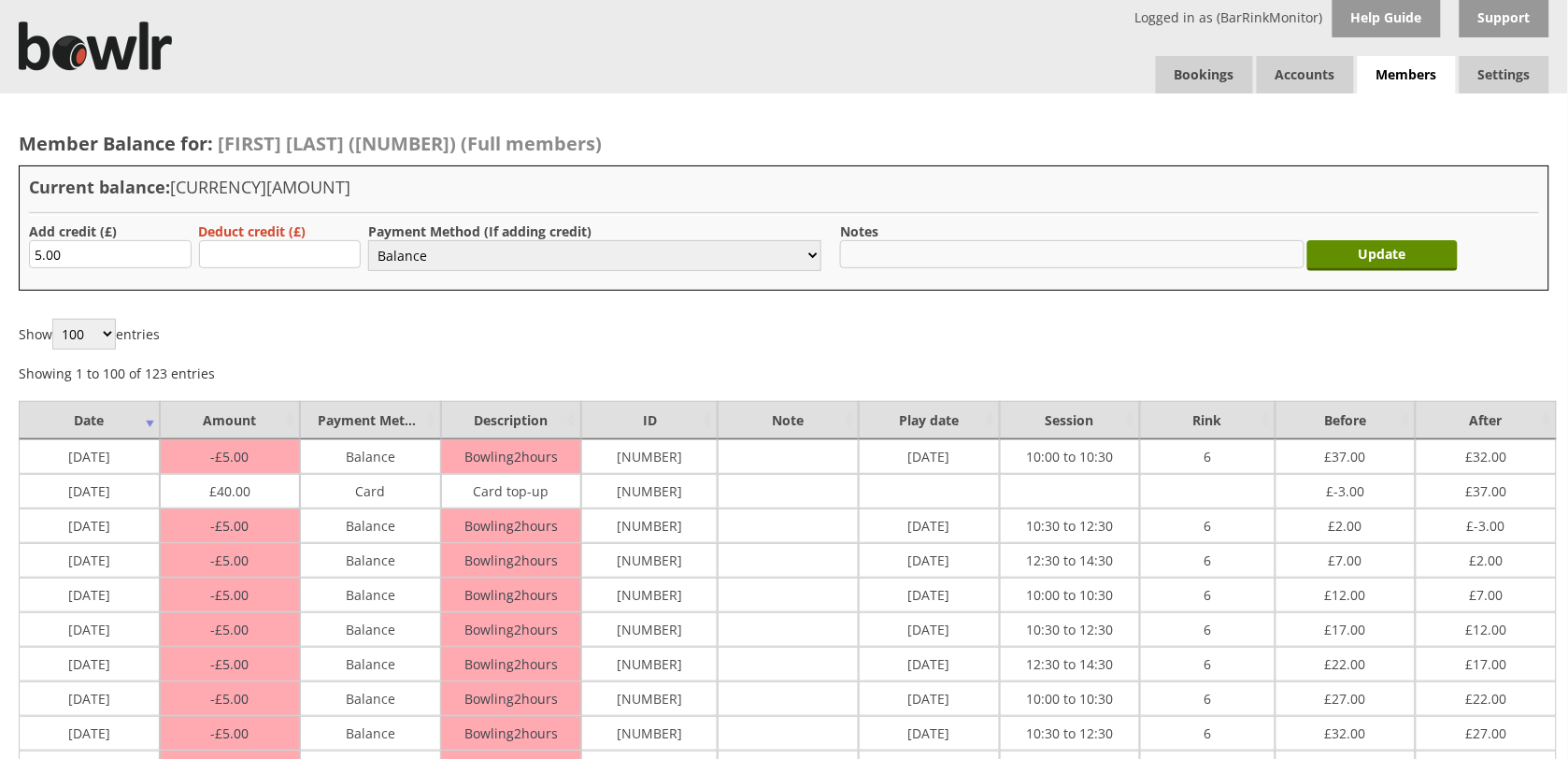 click at bounding box center [1072, 254] 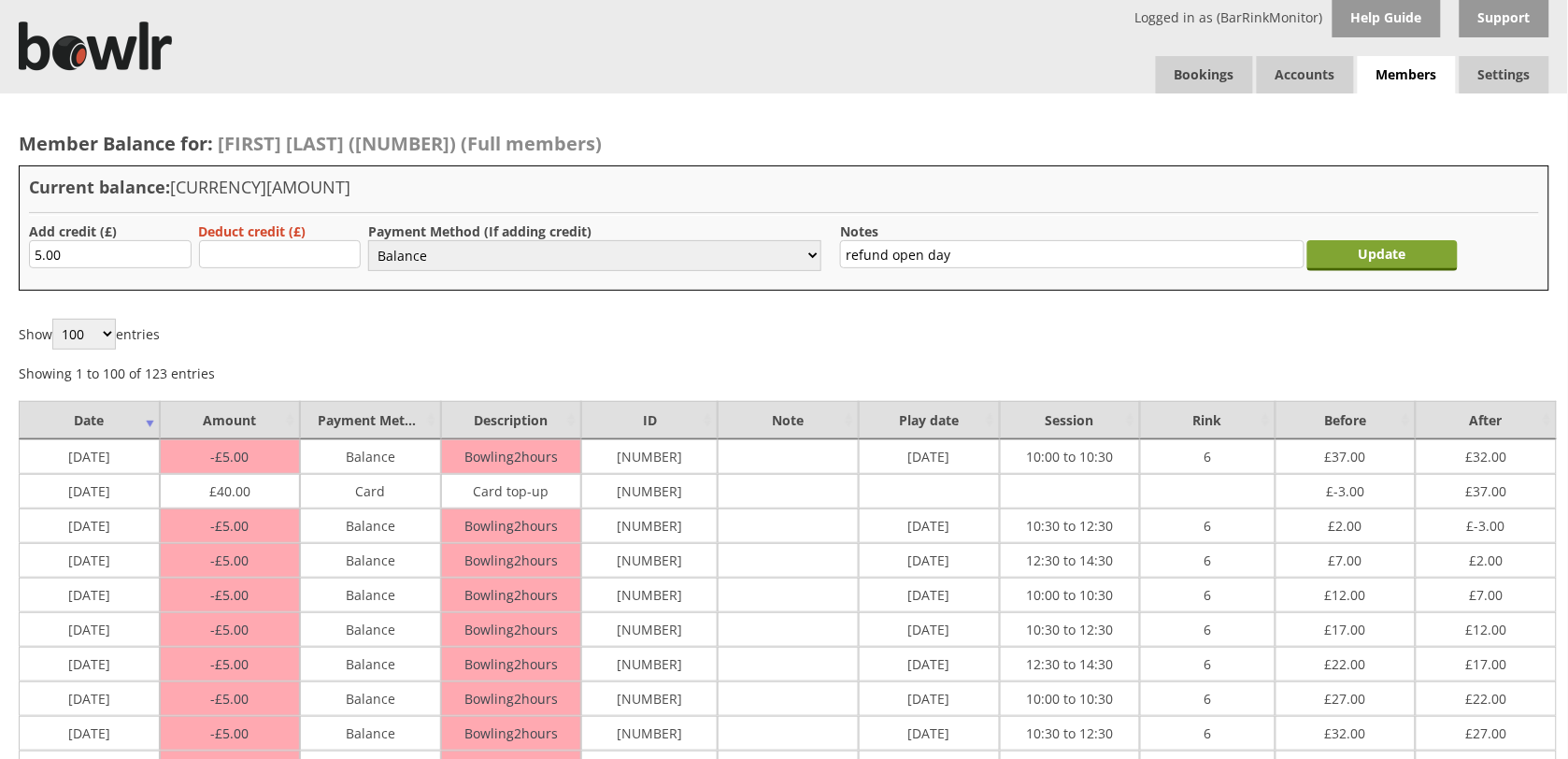 type on "refund open day" 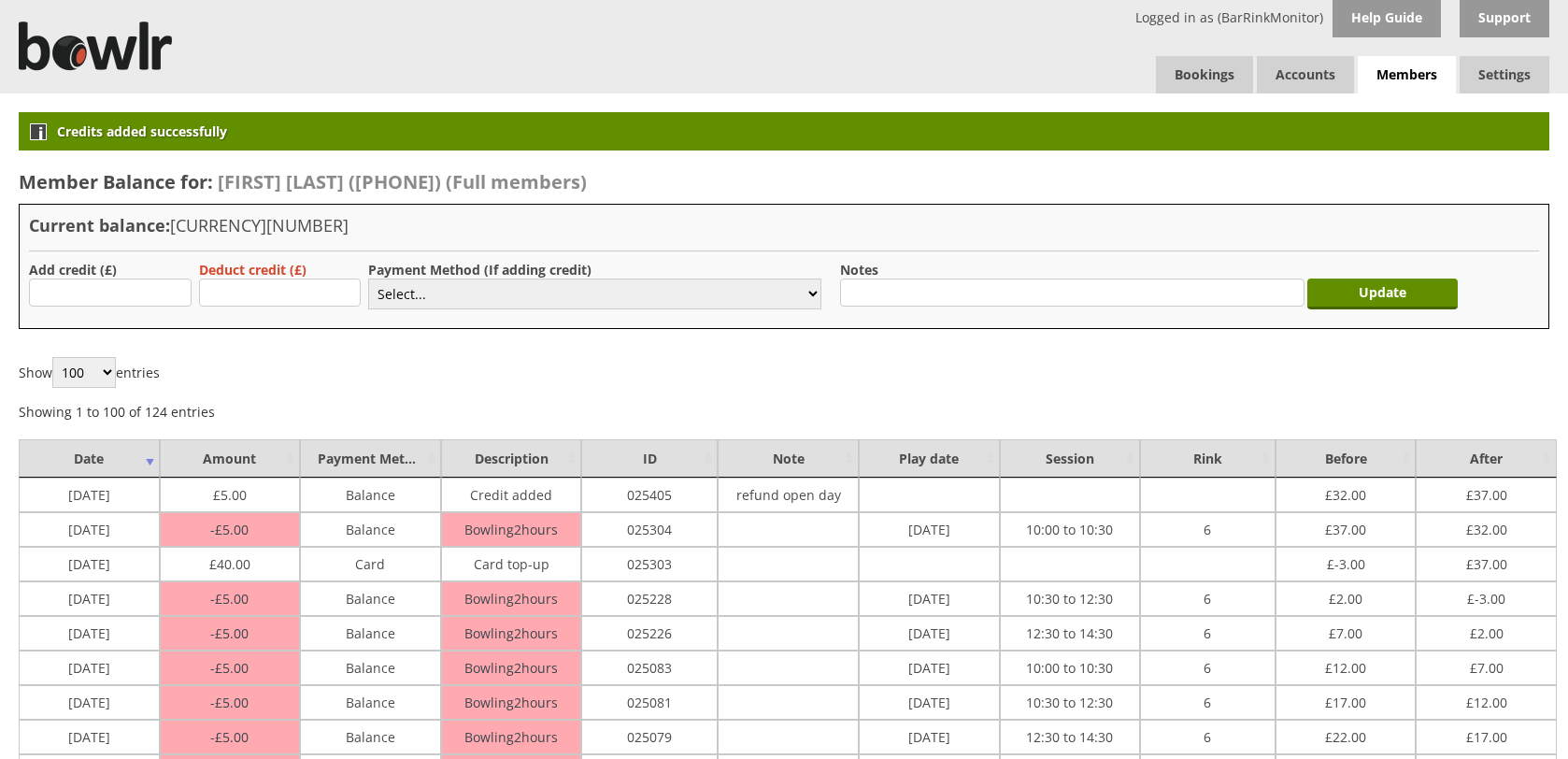 scroll, scrollTop: 0, scrollLeft: 0, axis: both 